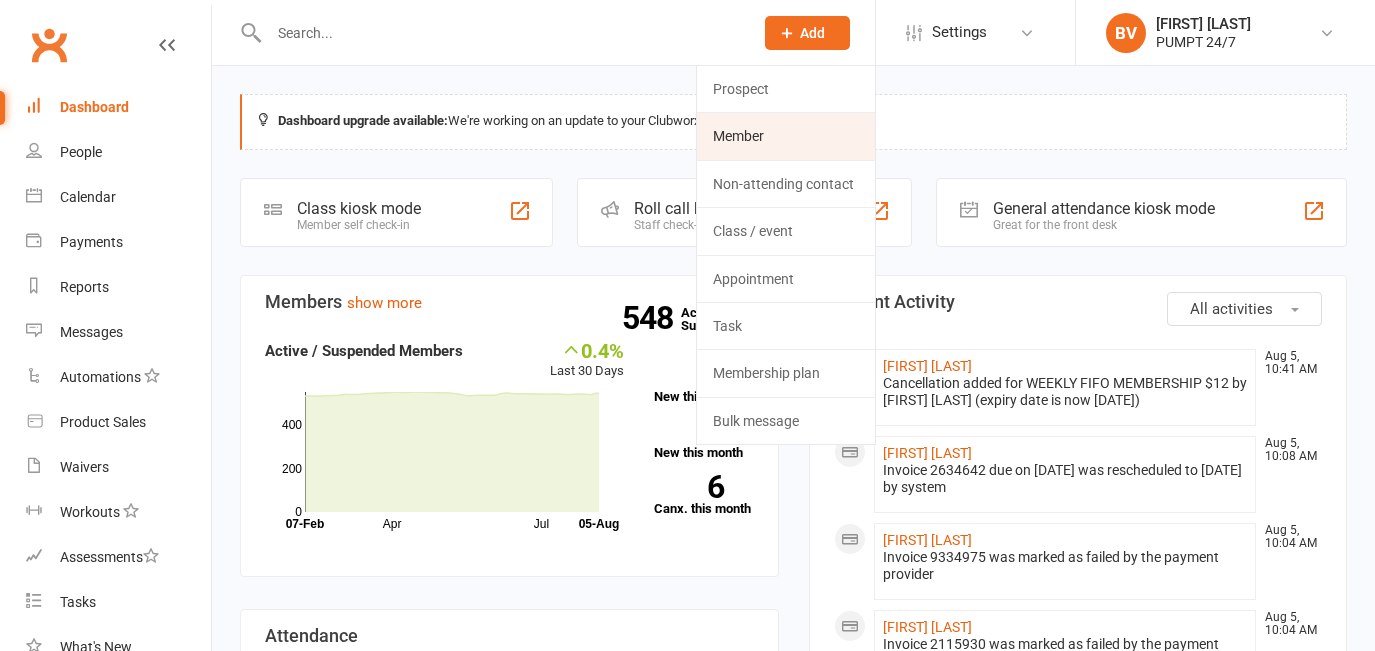 scroll, scrollTop: 0, scrollLeft: 0, axis: both 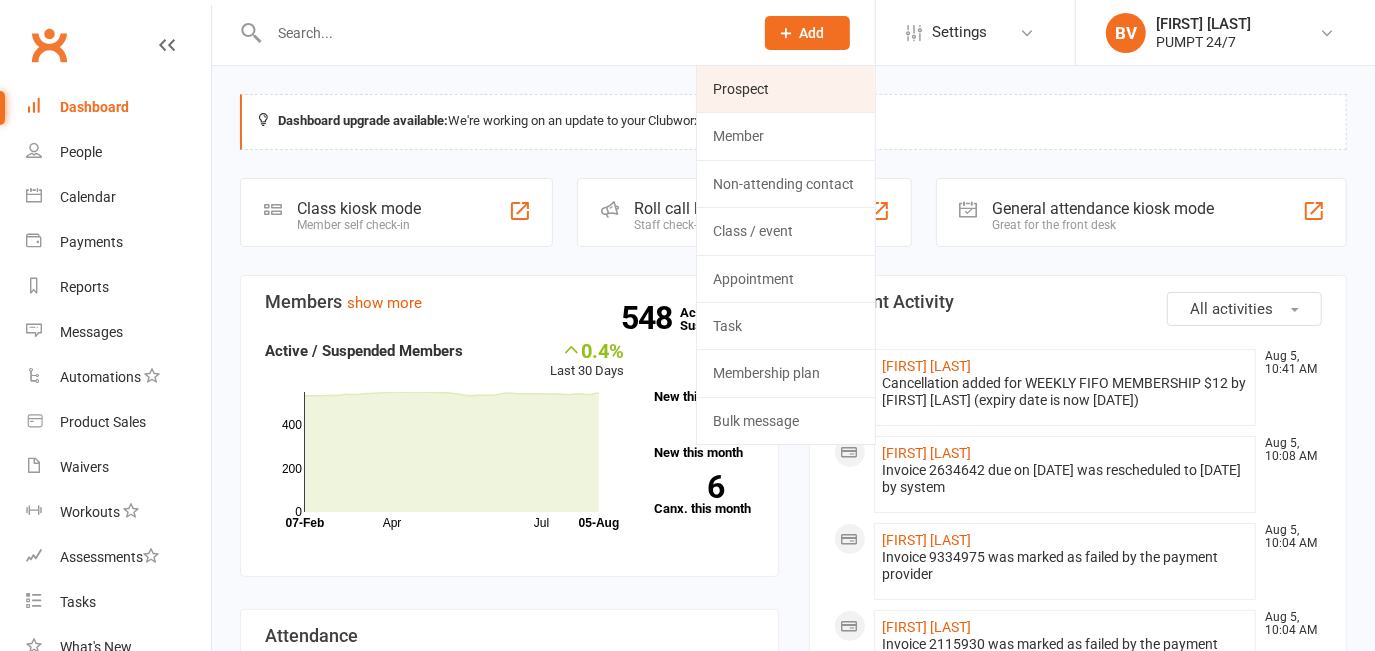 click on "Prospect" 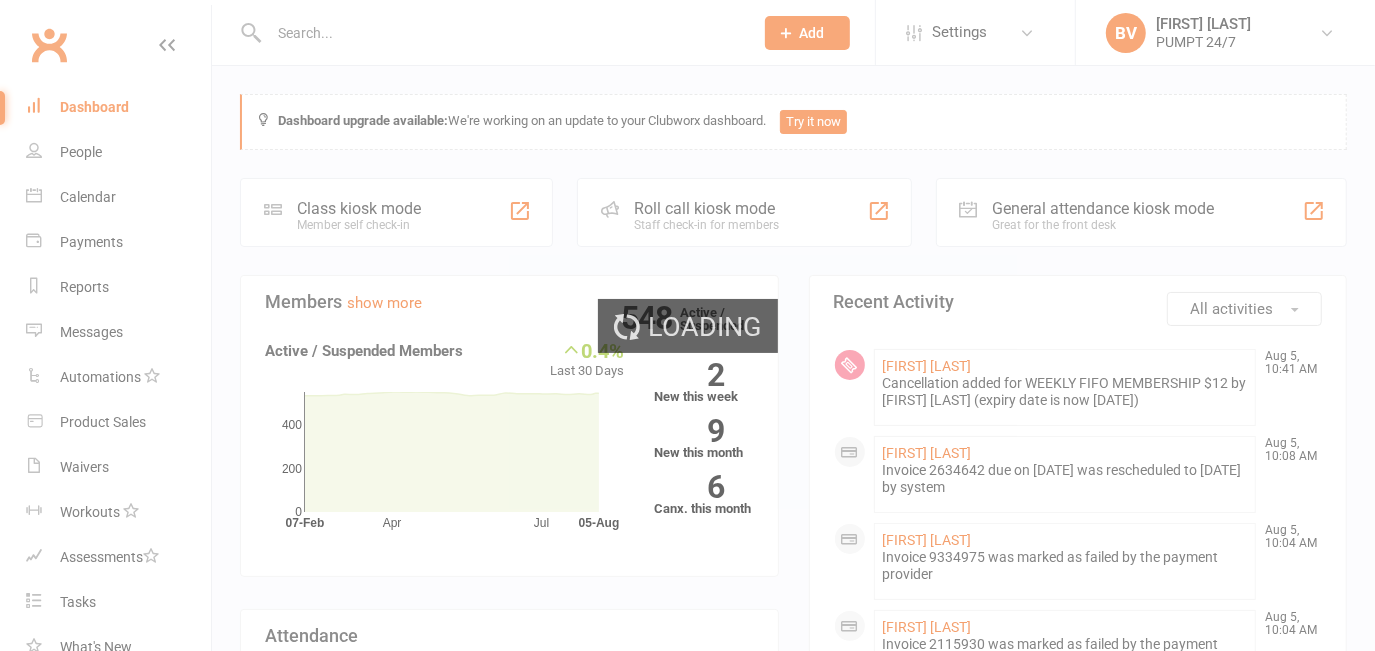 click on "Loading" at bounding box center (687, 325) 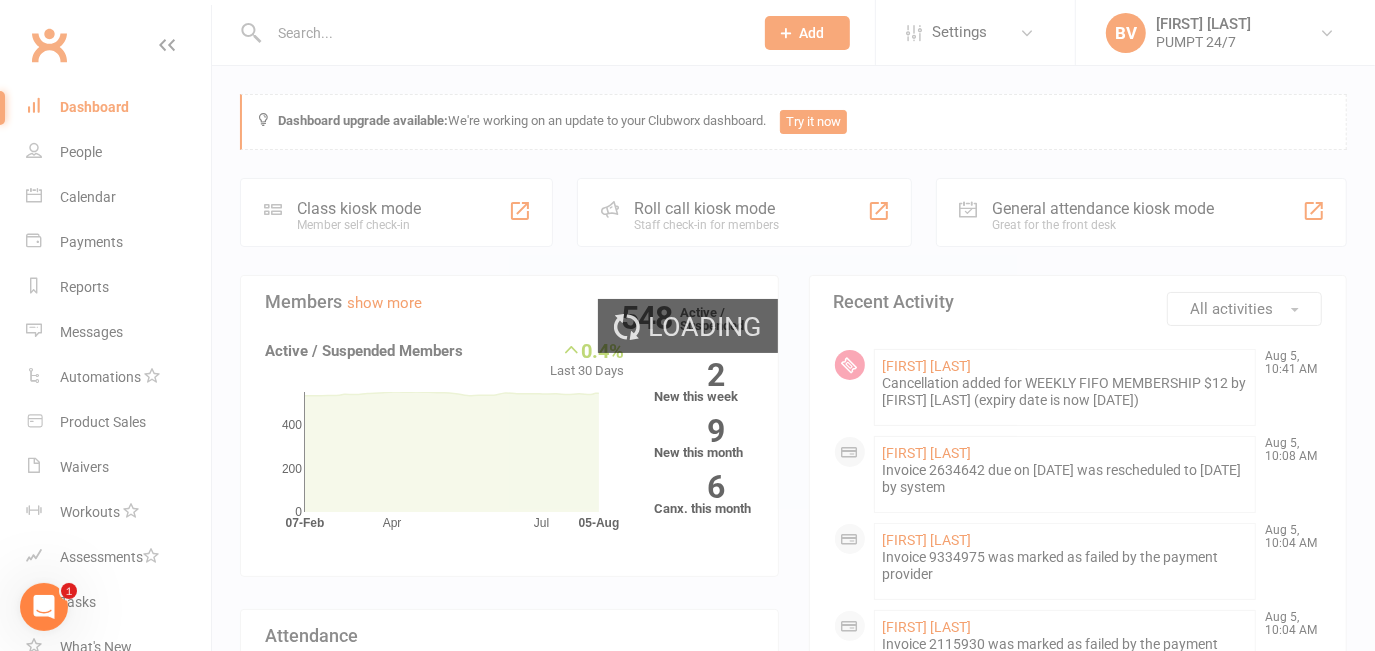 scroll, scrollTop: 0, scrollLeft: 0, axis: both 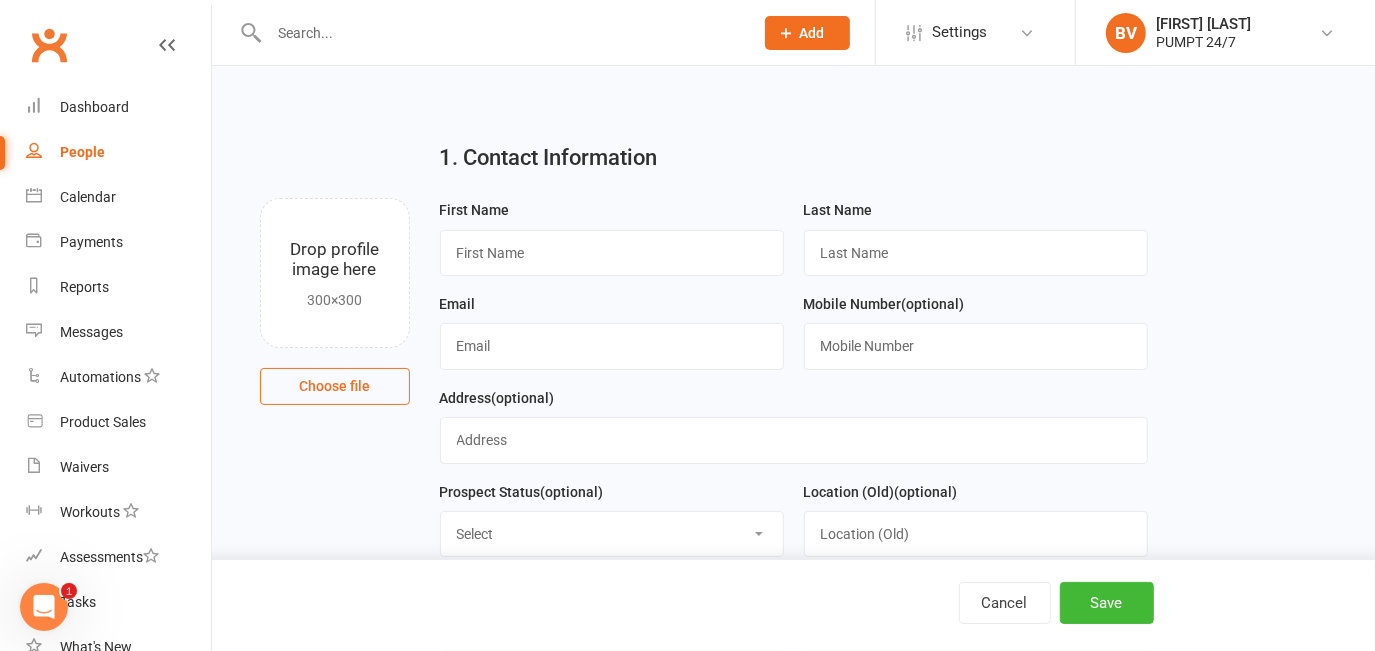 click at bounding box center [501, 33] 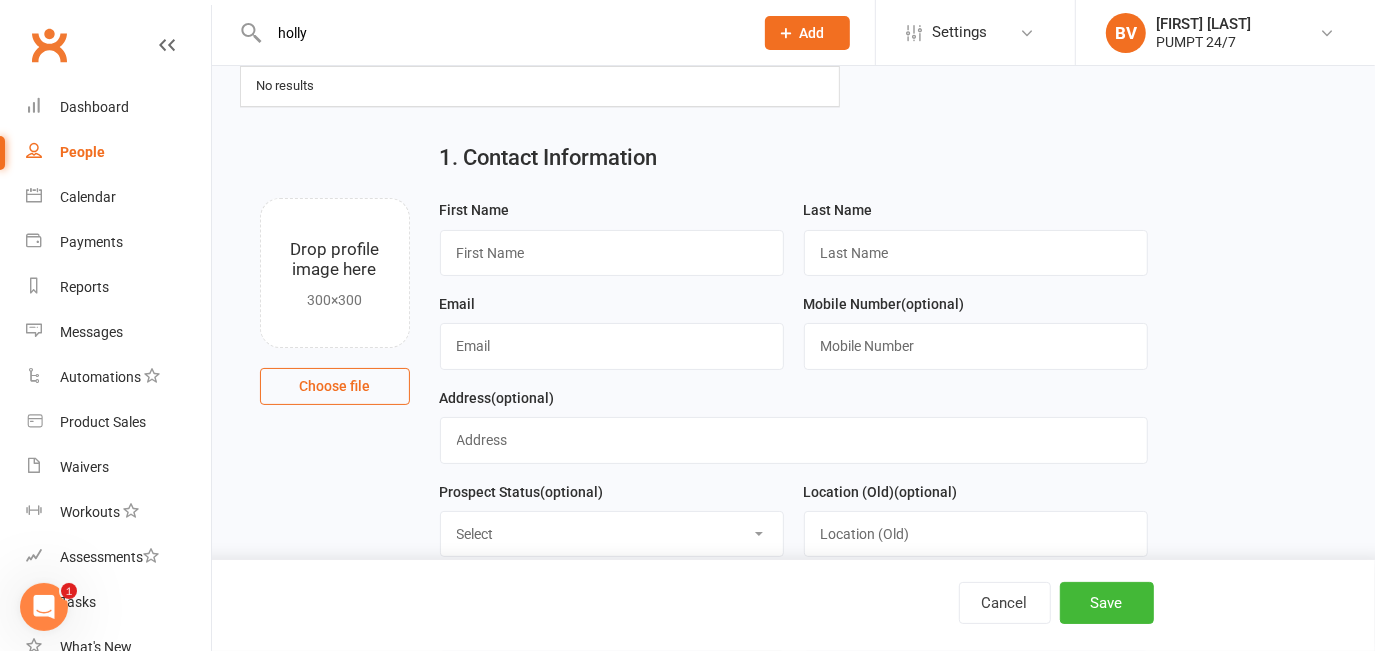 type on "holly" 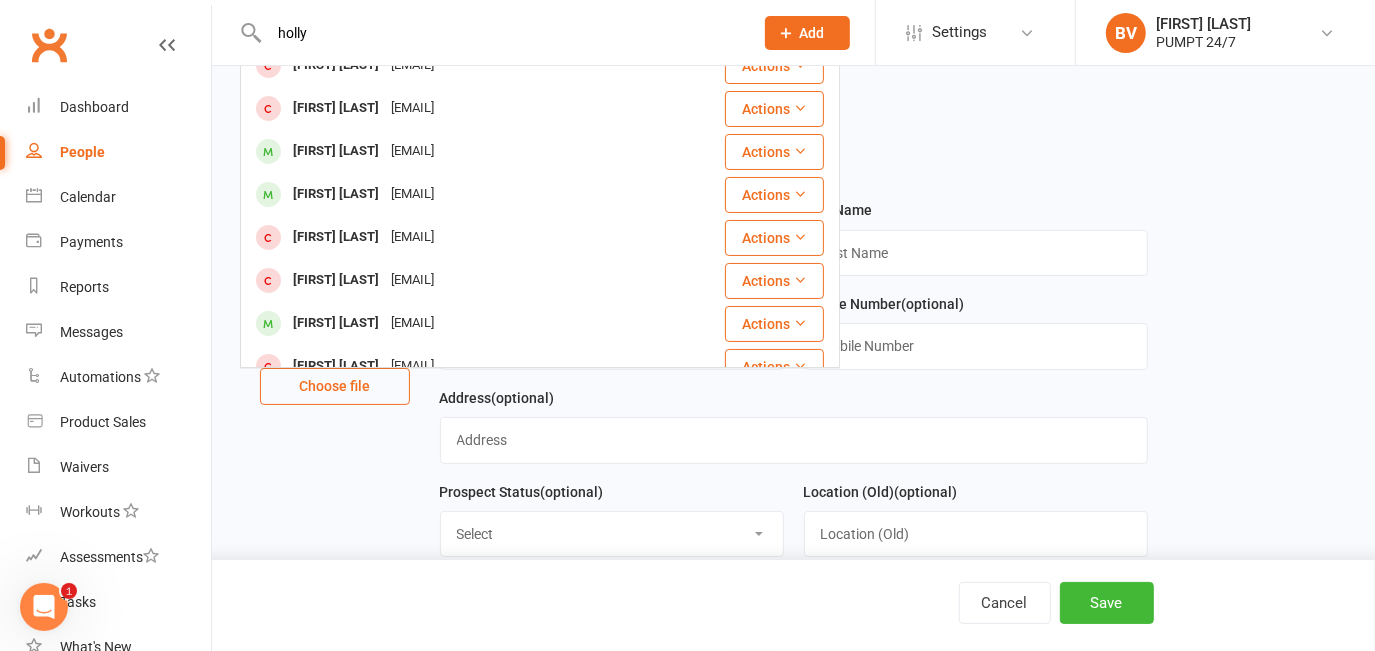 scroll, scrollTop: 0, scrollLeft: 0, axis: both 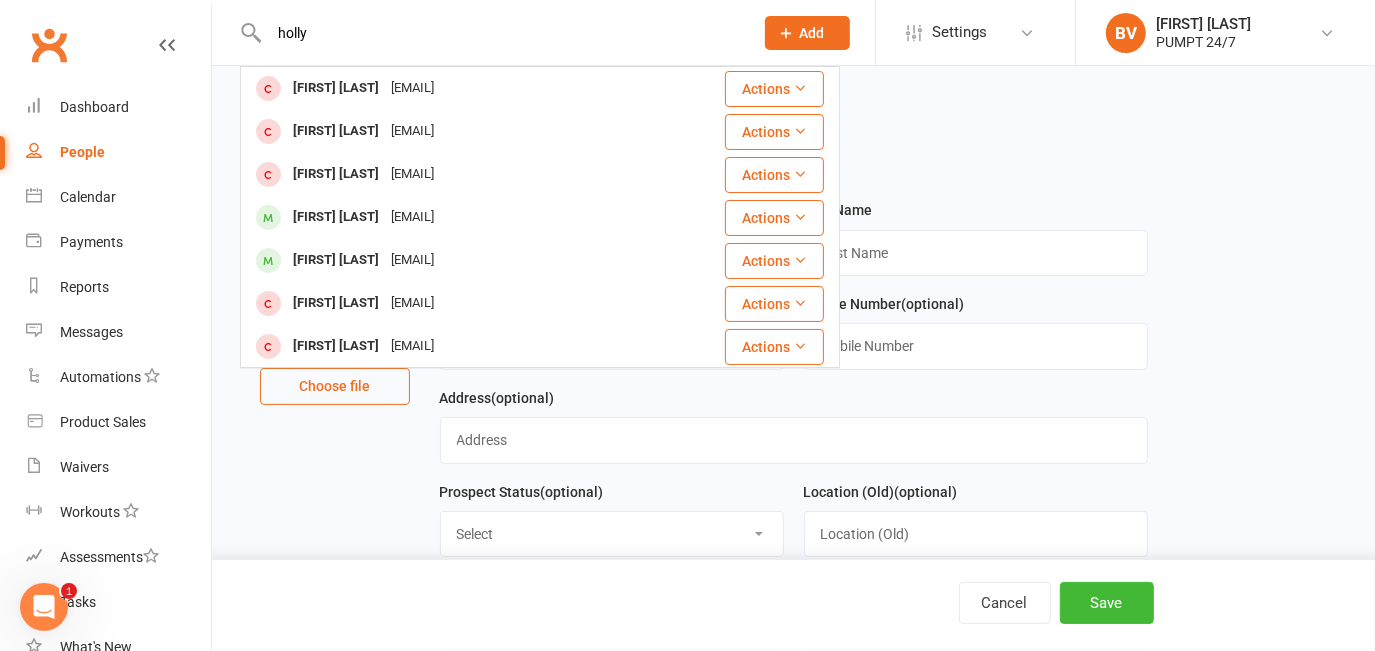click on "Add" 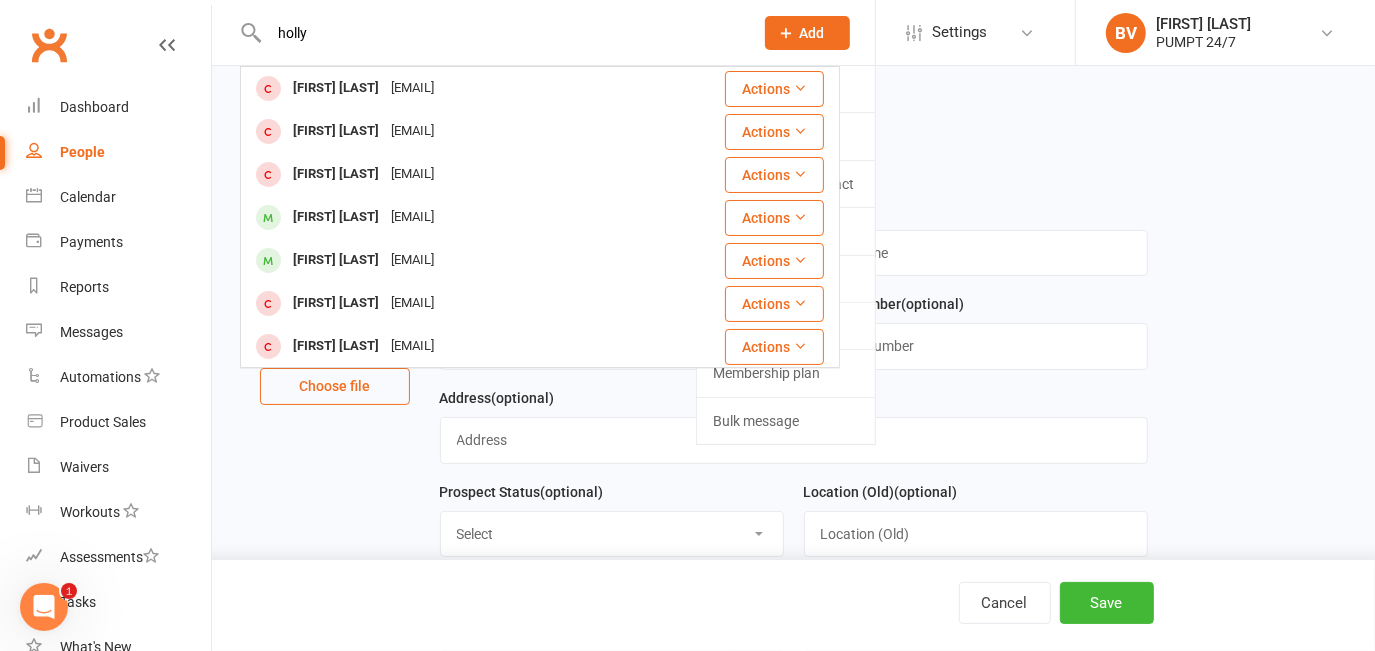 type 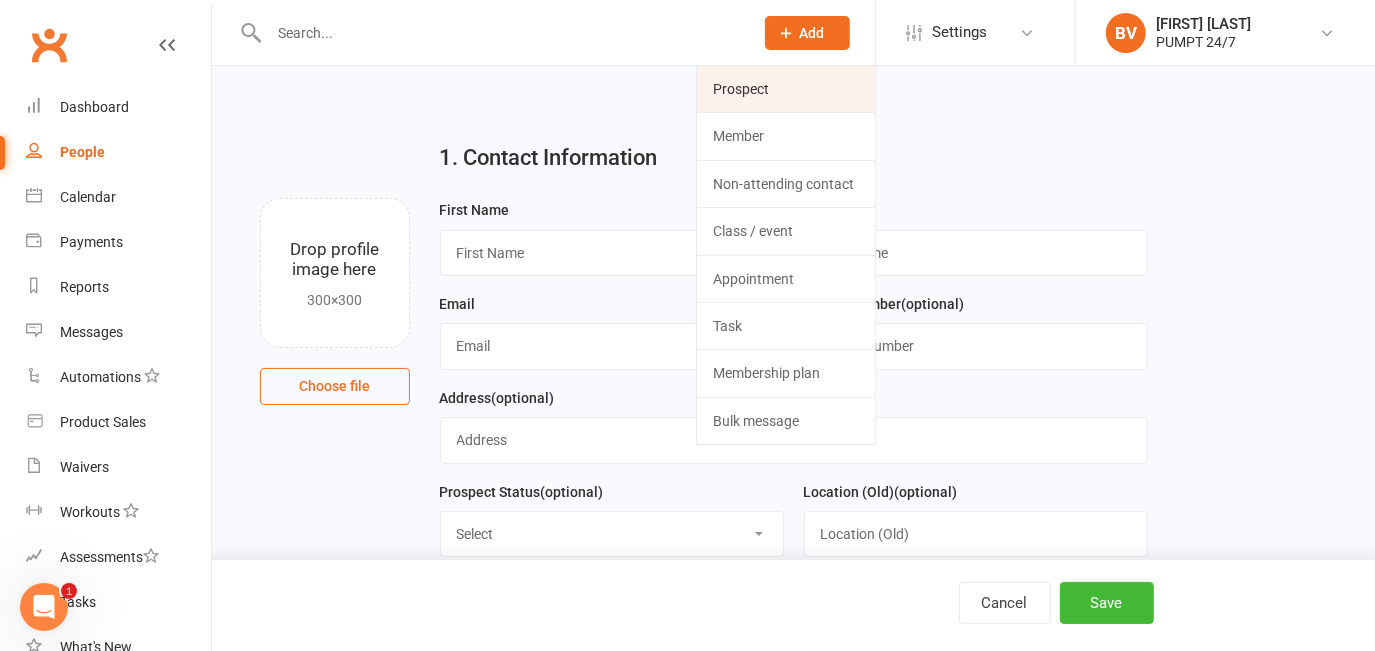 click on "Prospect" 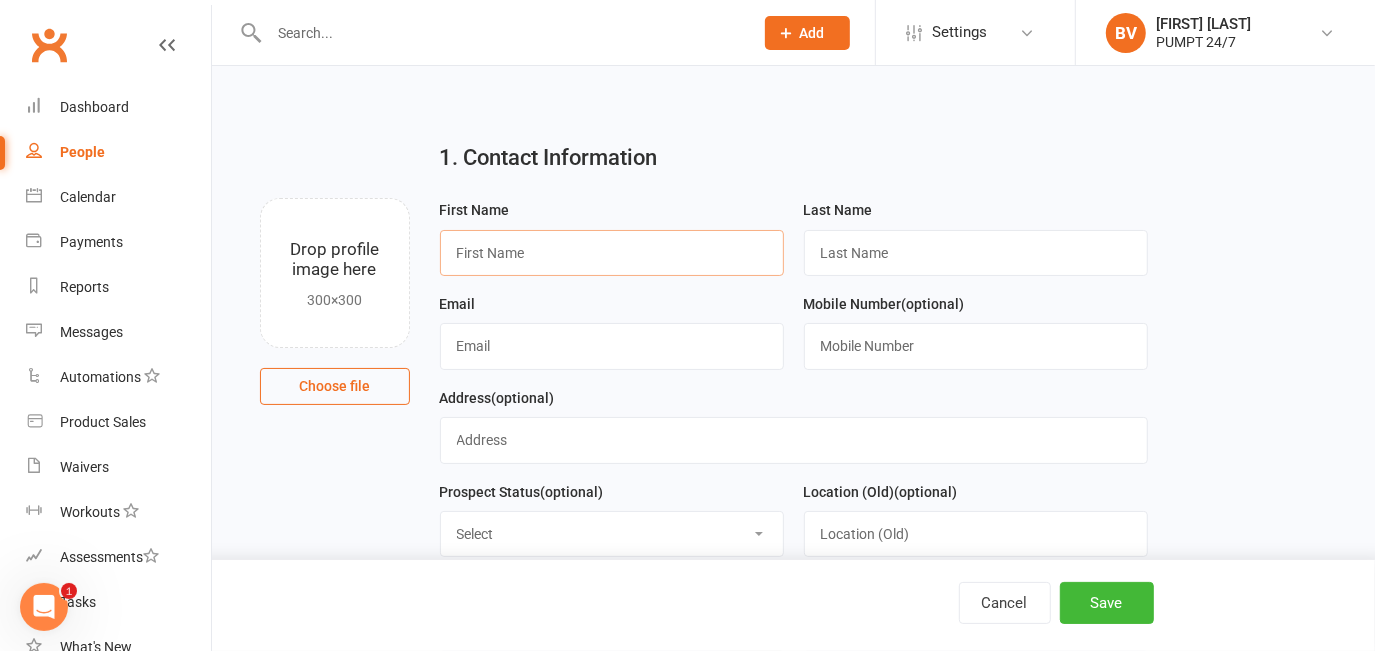 click at bounding box center (612, 253) 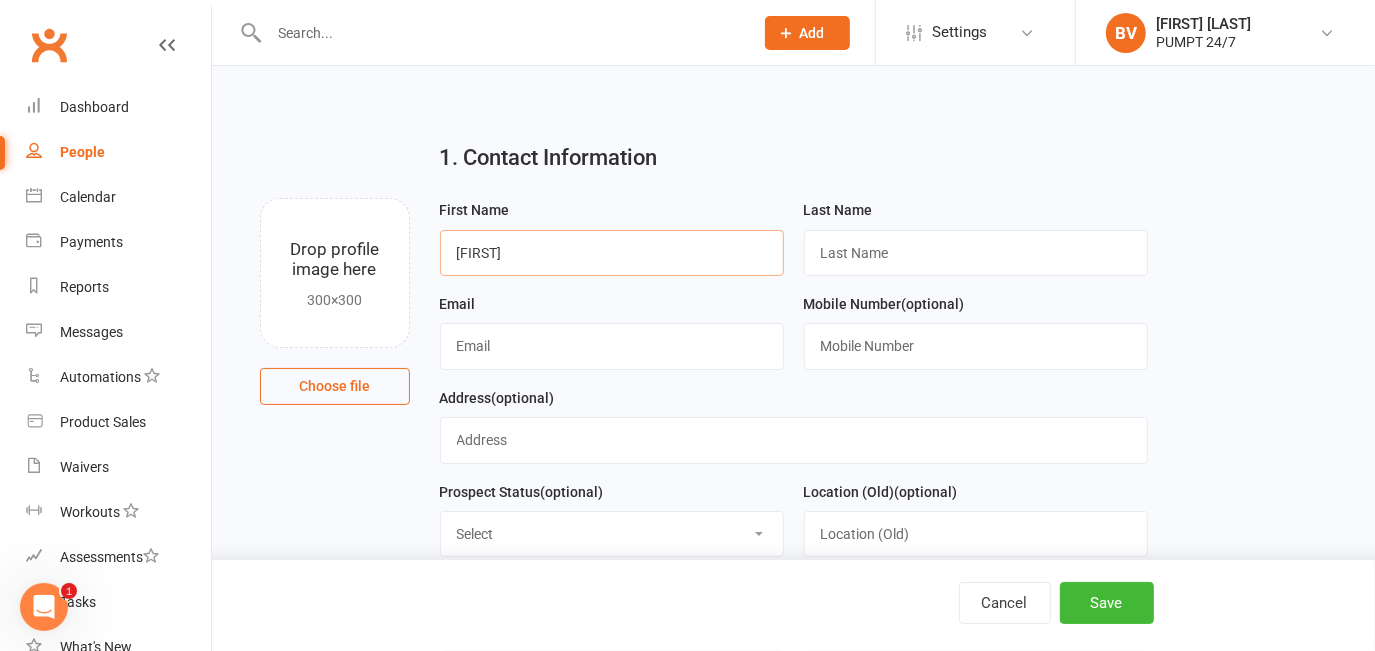 type on "[FIRST]" 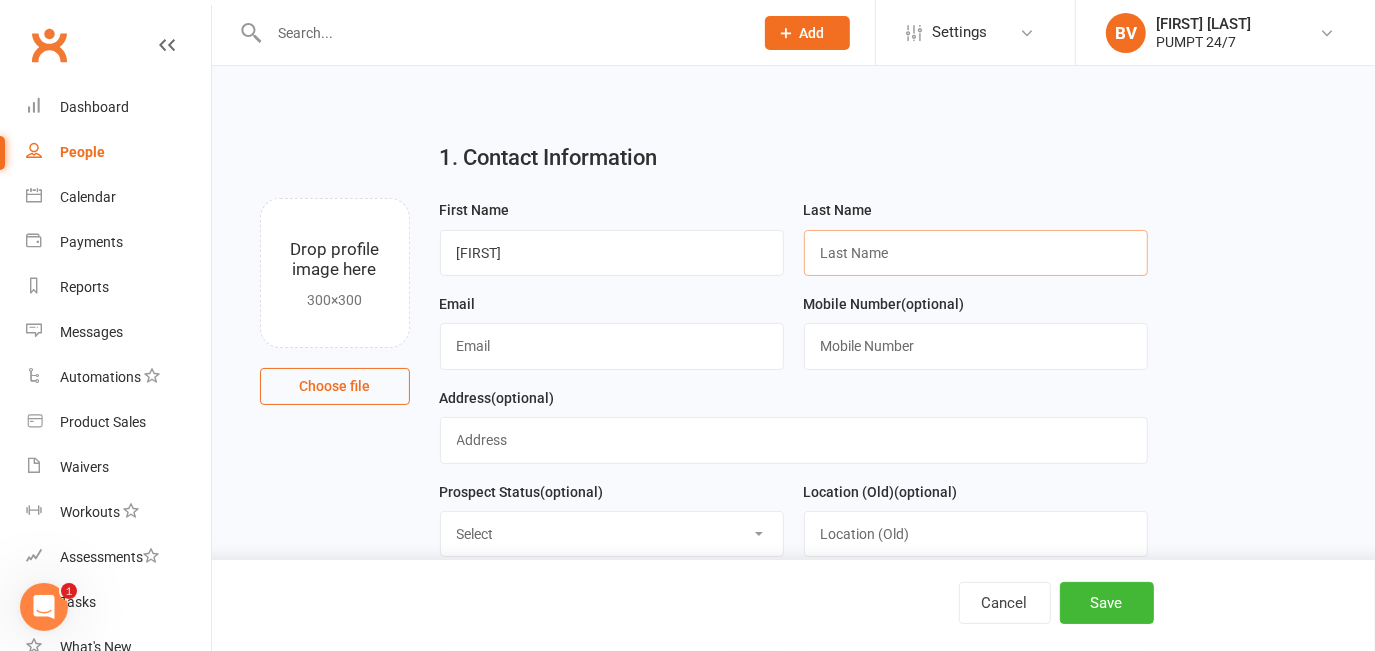 click at bounding box center [976, 253] 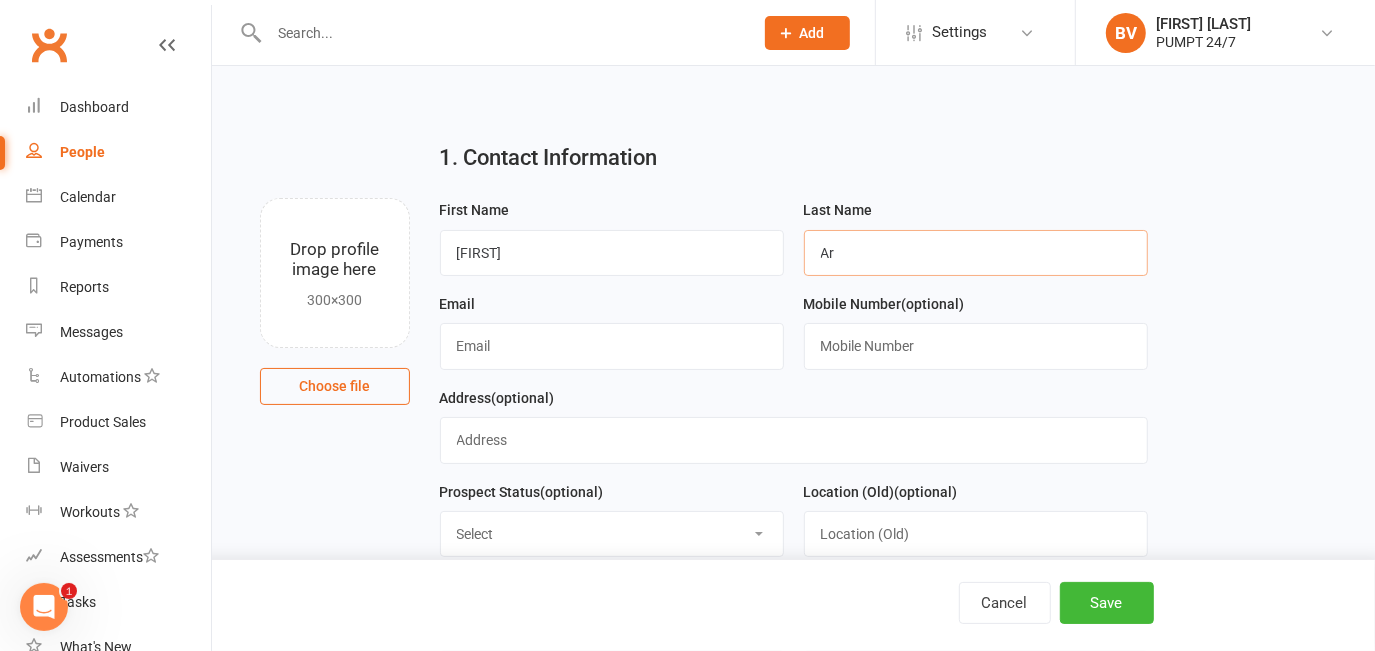 type on "A" 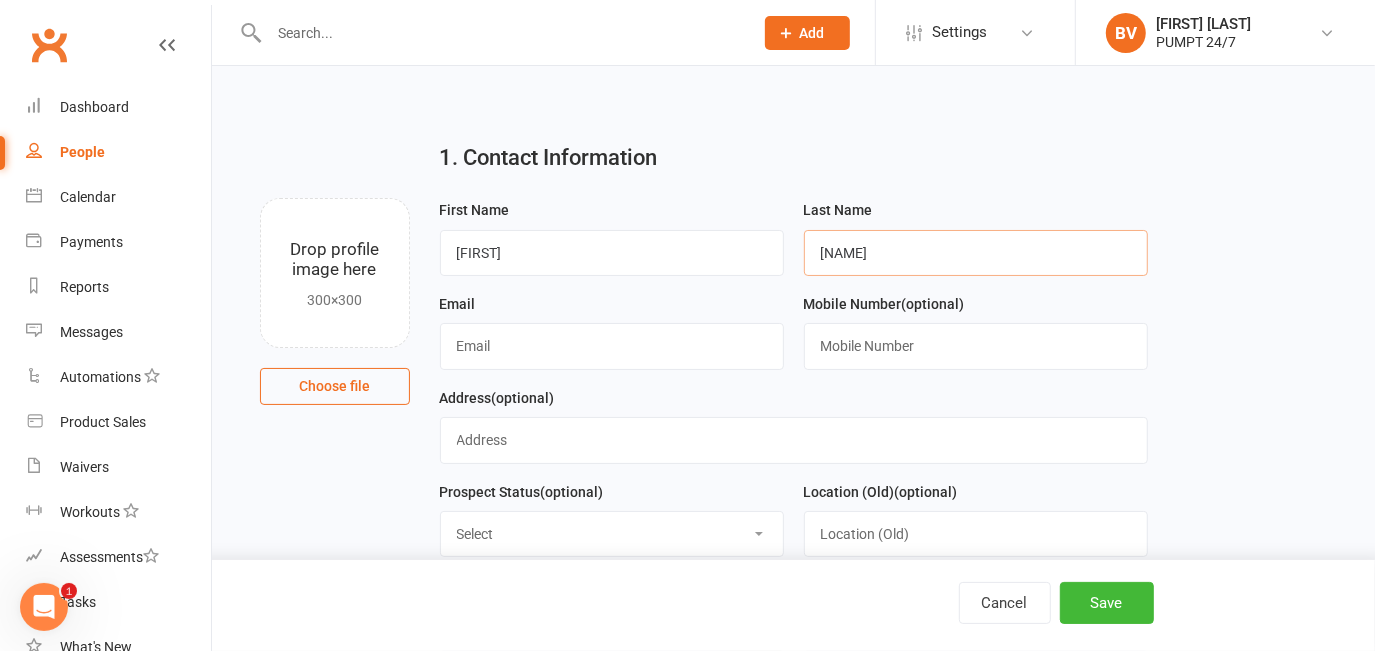 type on "Gordon" 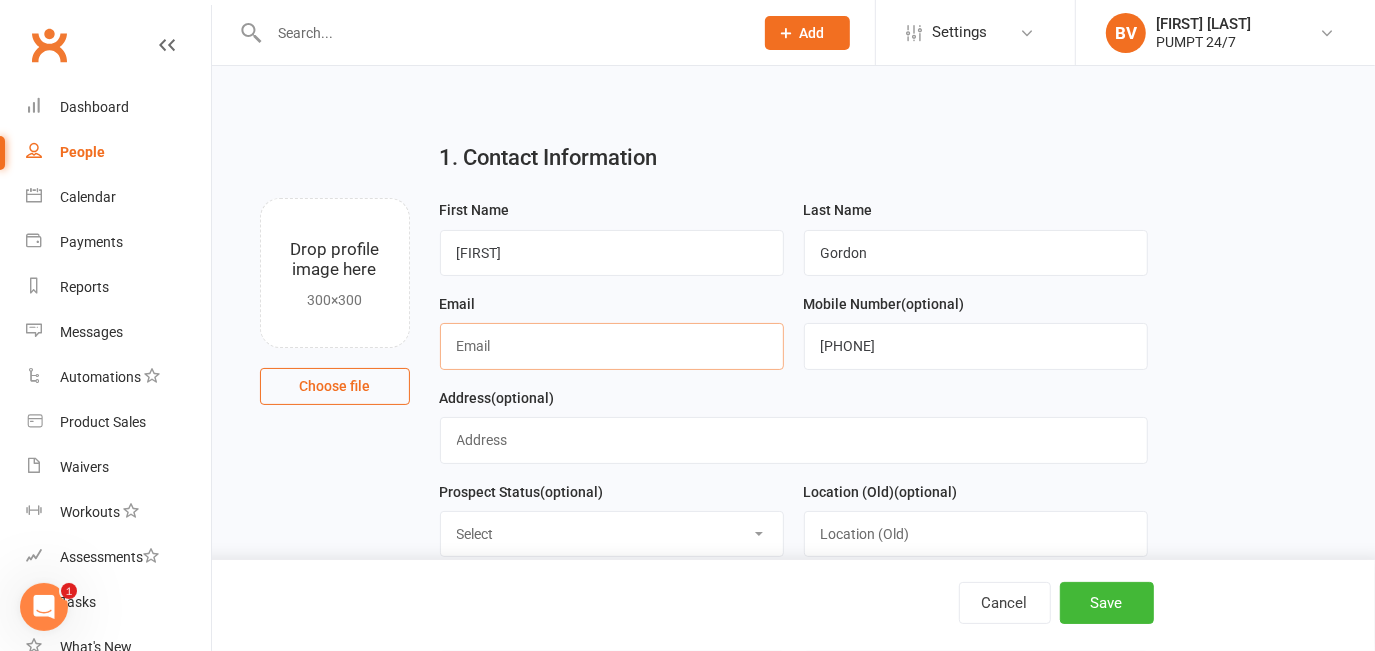 click at bounding box center [612, 346] 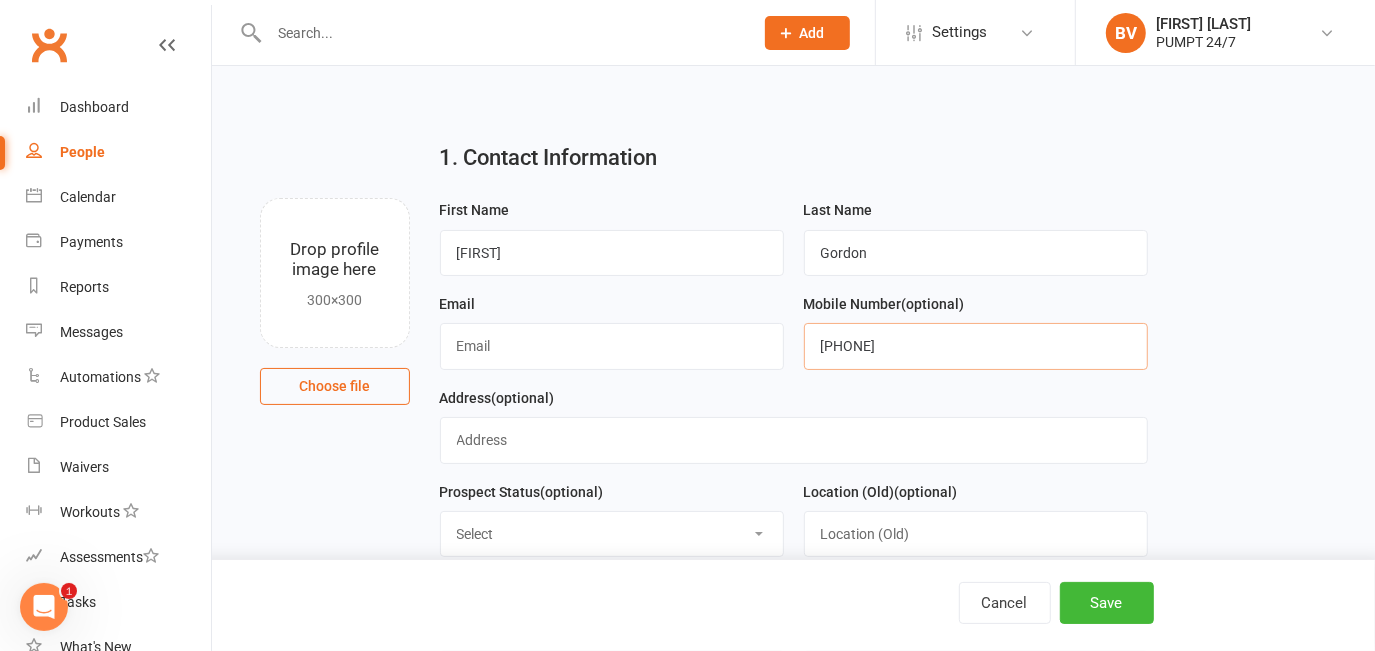 drag, startPoint x: 952, startPoint y: 347, endPoint x: 707, endPoint y: 350, distance: 245.01837 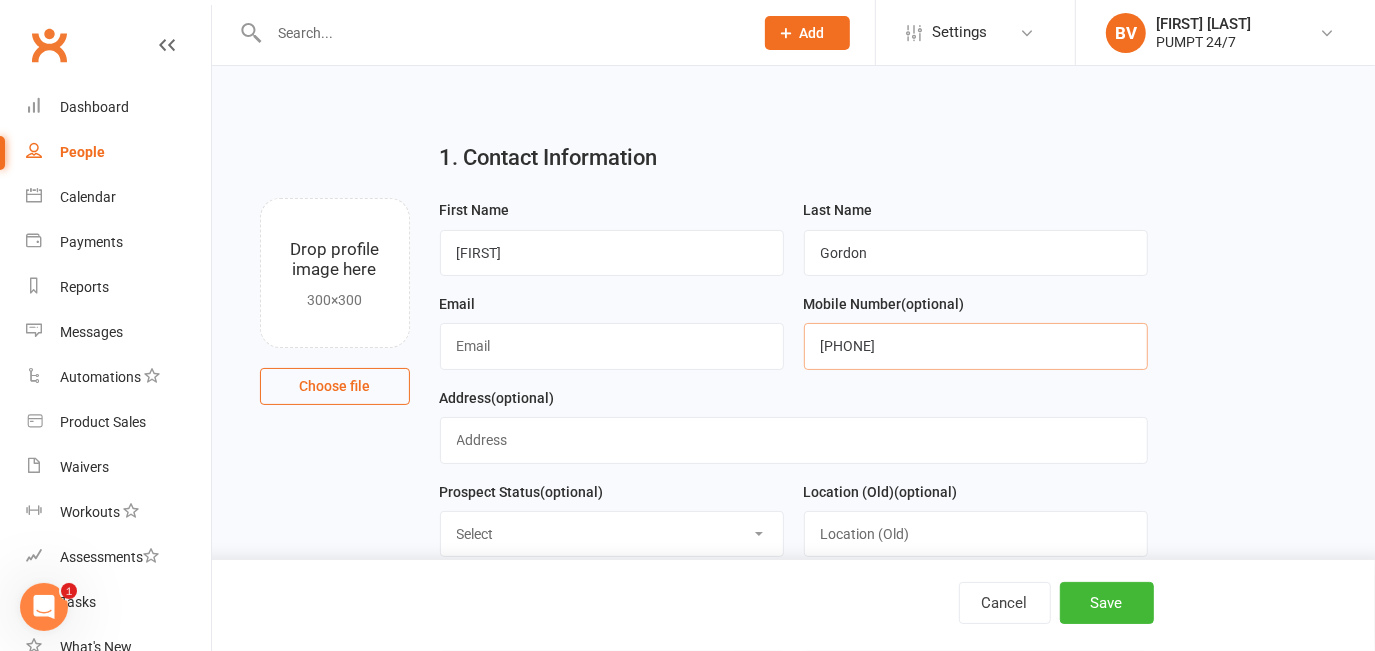 type on "[PHONE]" 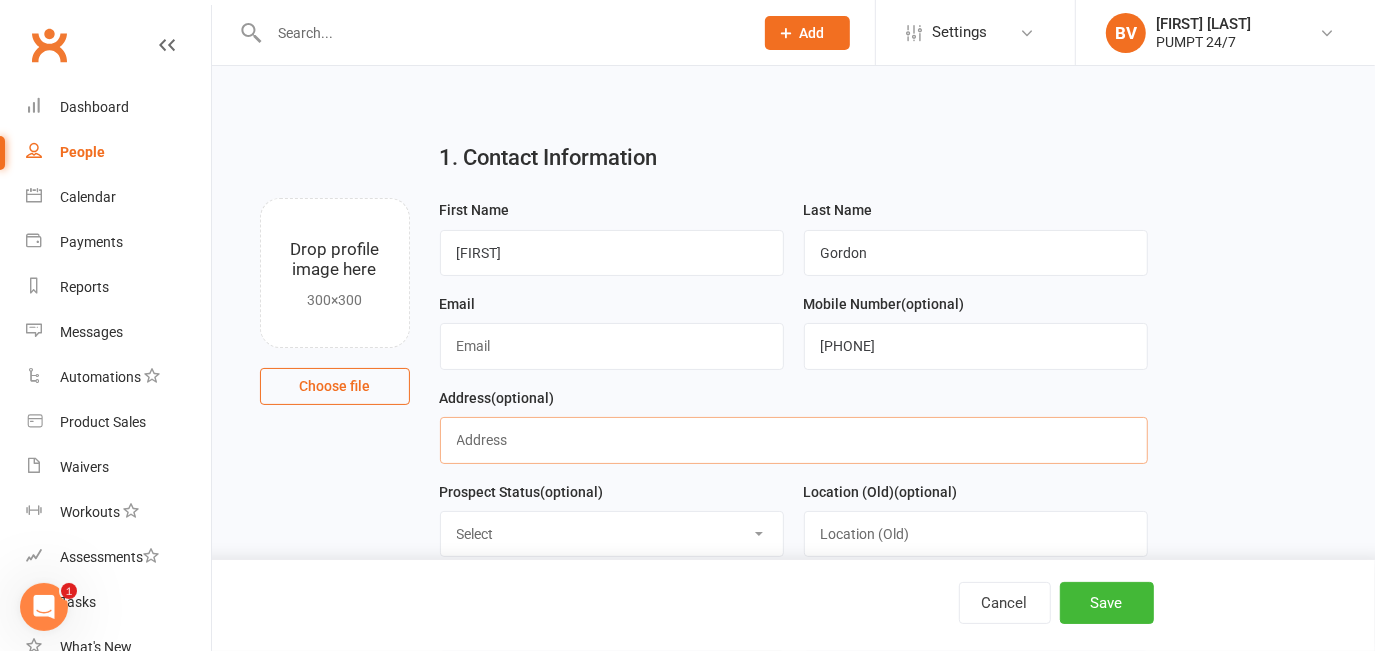 drag, startPoint x: 649, startPoint y: 425, endPoint x: 642, endPoint y: 449, distance: 25 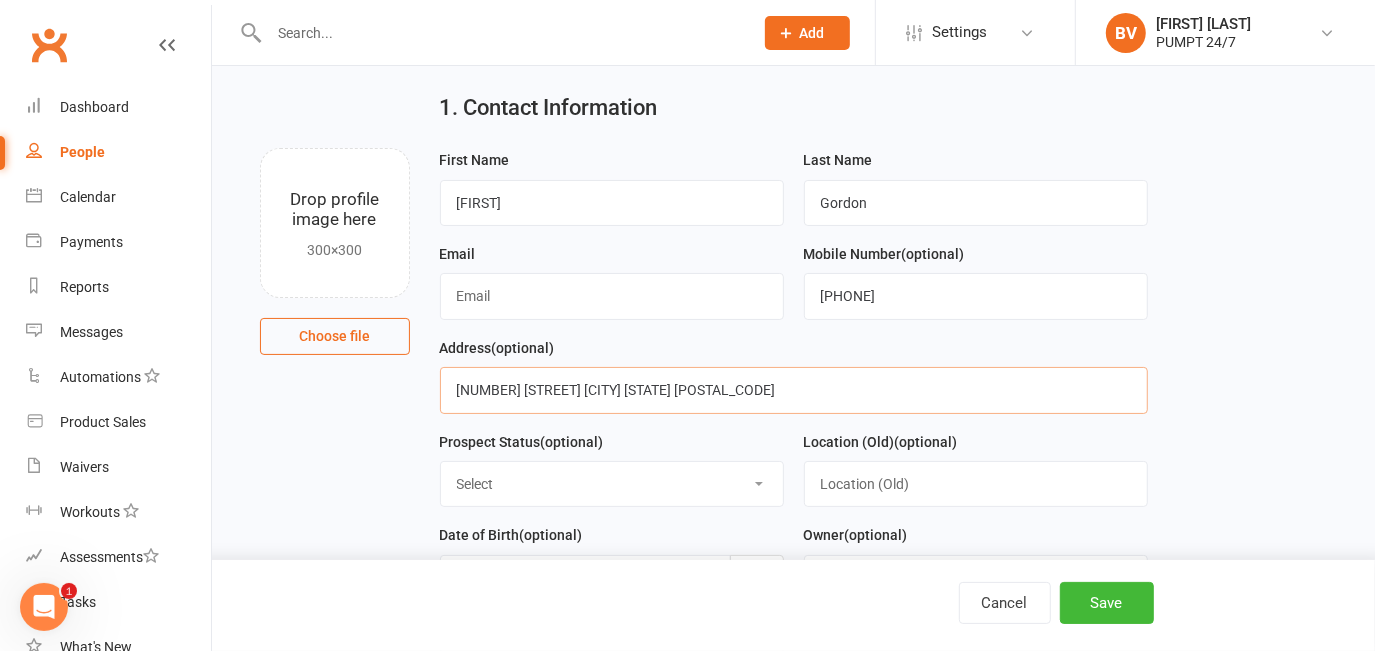 scroll, scrollTop: 0, scrollLeft: 0, axis: both 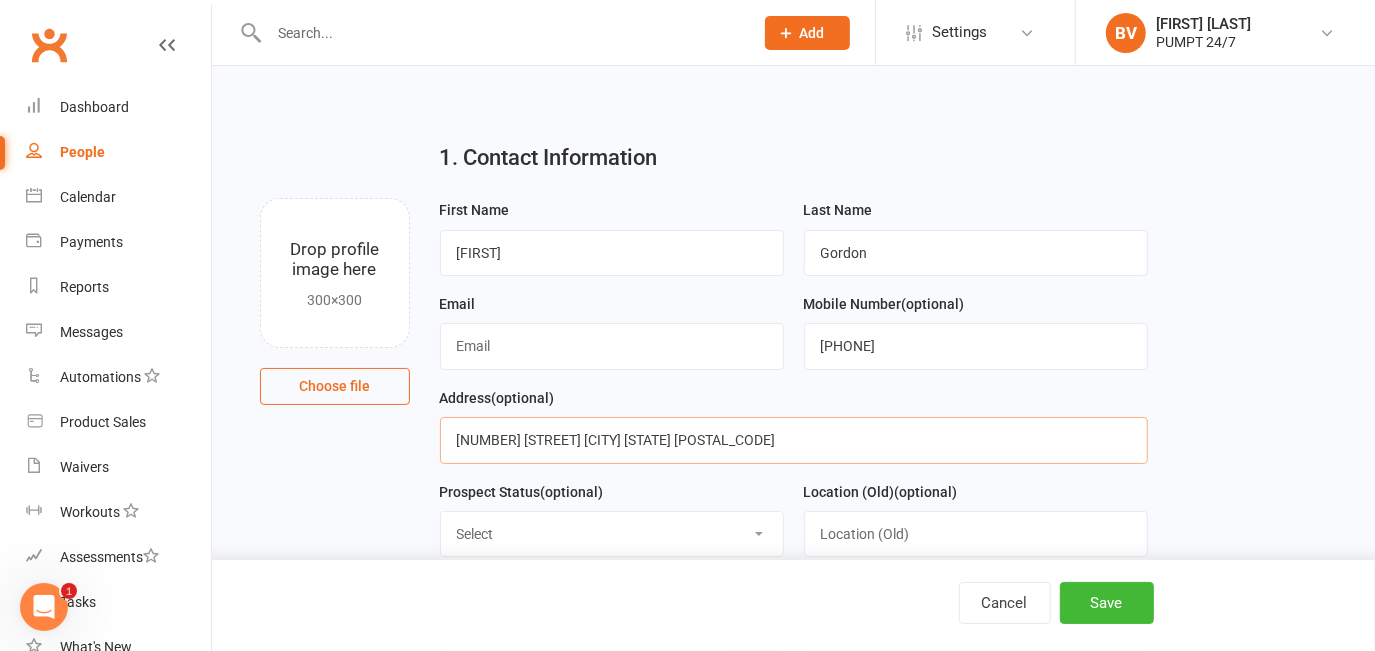 type on "[NUMBER] [STREET] [CITY] [STATE] [POSTAL_CODE]" 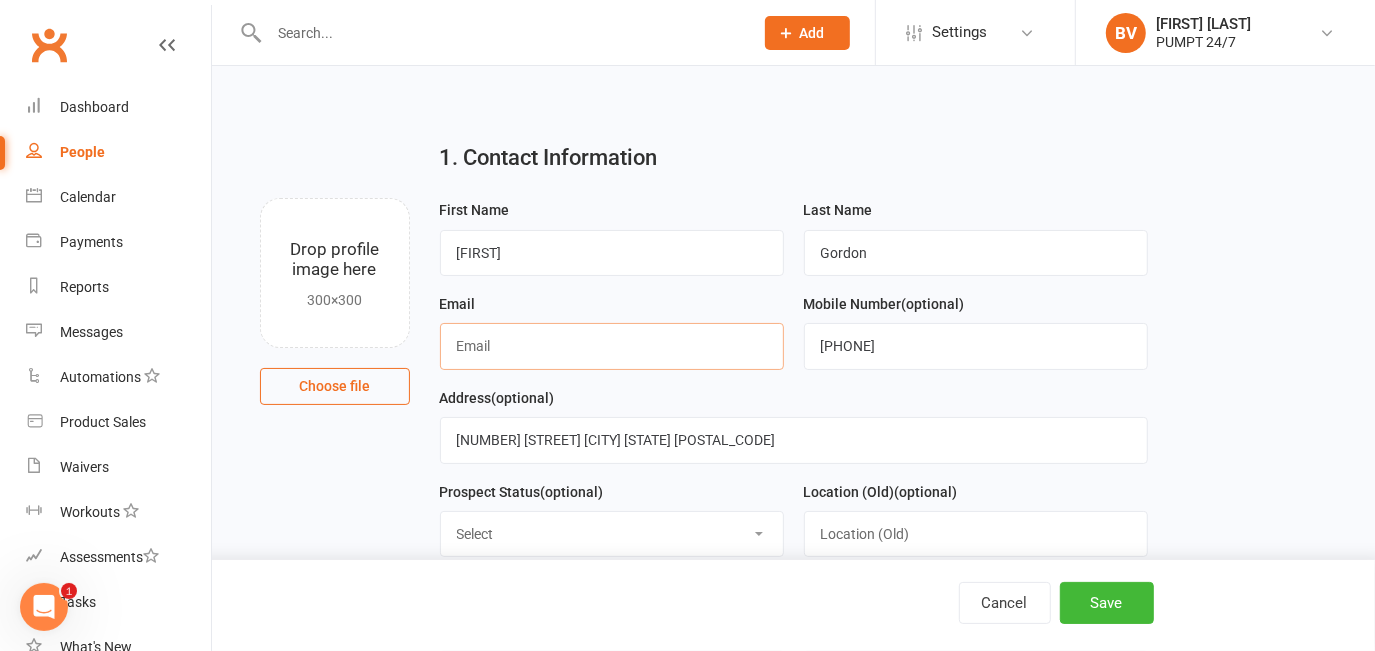 click at bounding box center (612, 346) 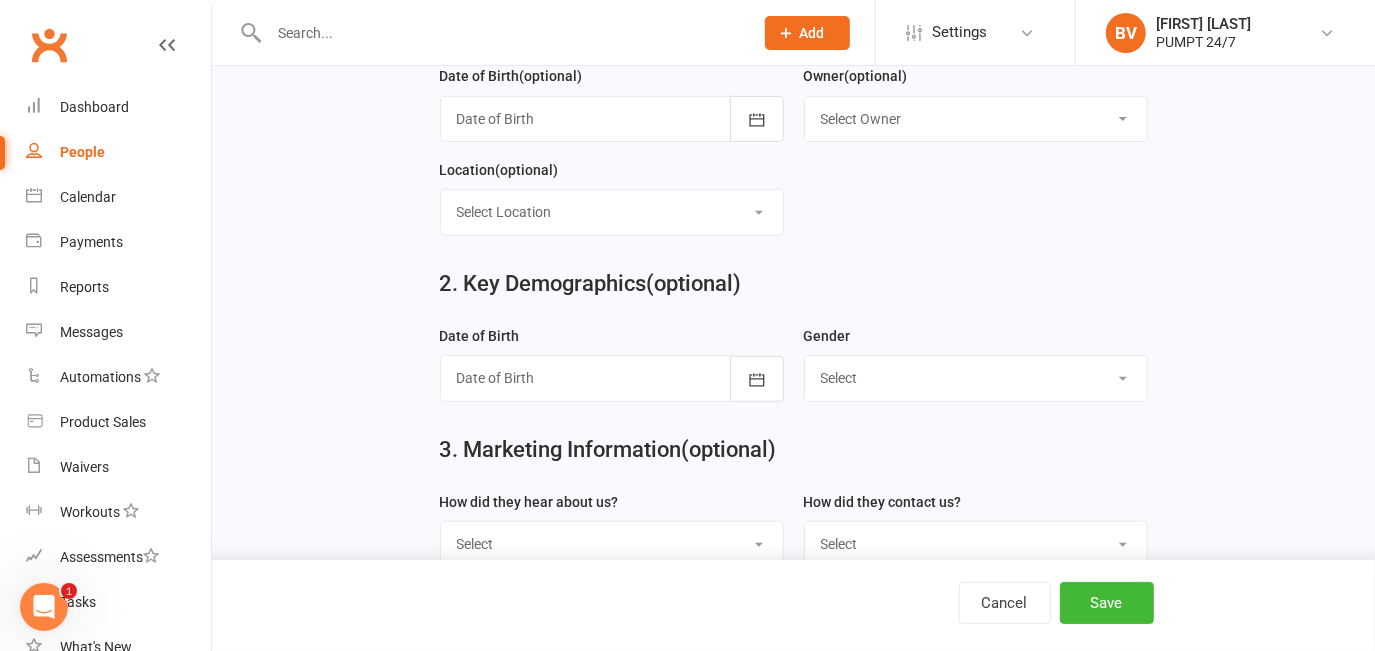 scroll, scrollTop: 454, scrollLeft: 0, axis: vertical 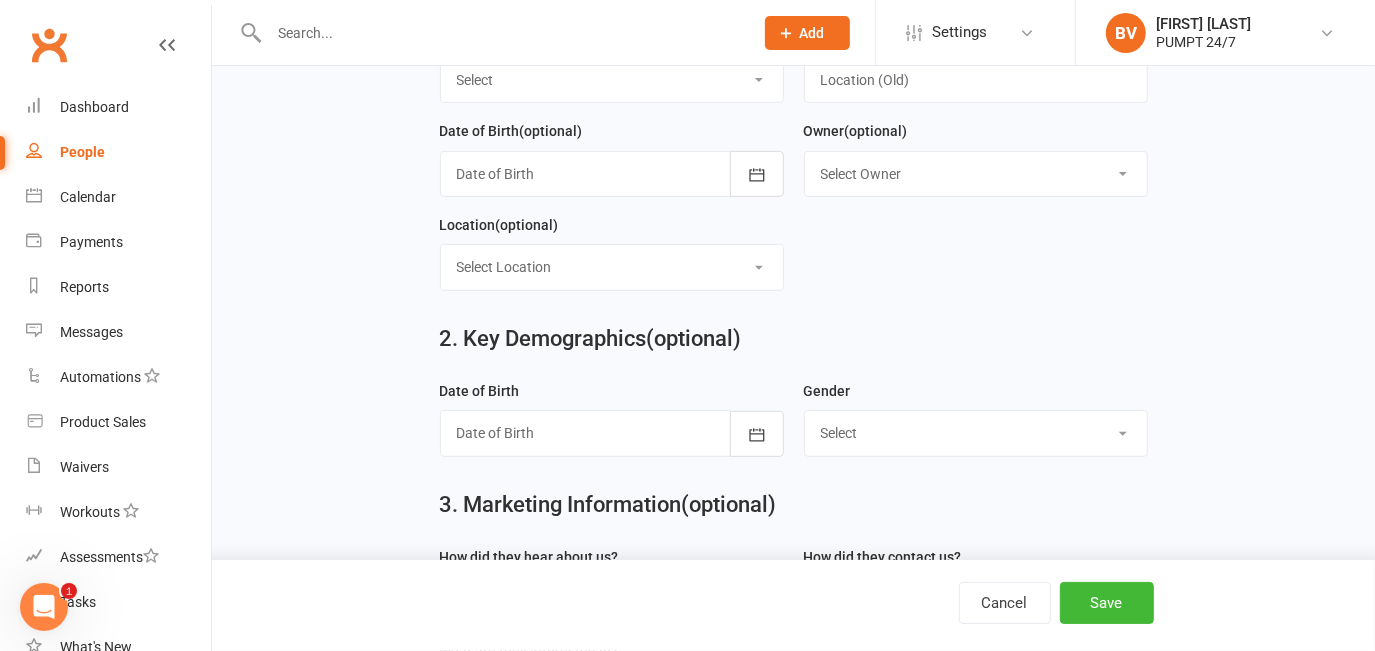 type on "[EMAIL]" 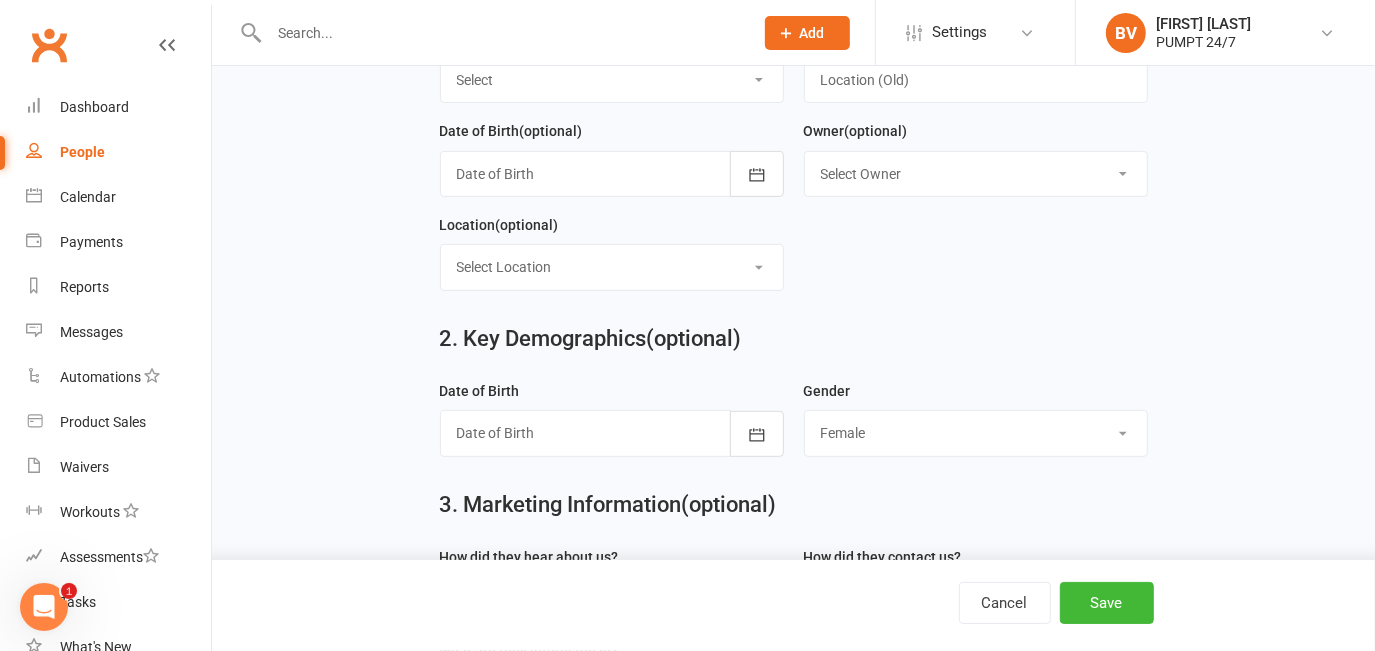 click on "Select Male Female" at bounding box center (976, 433) 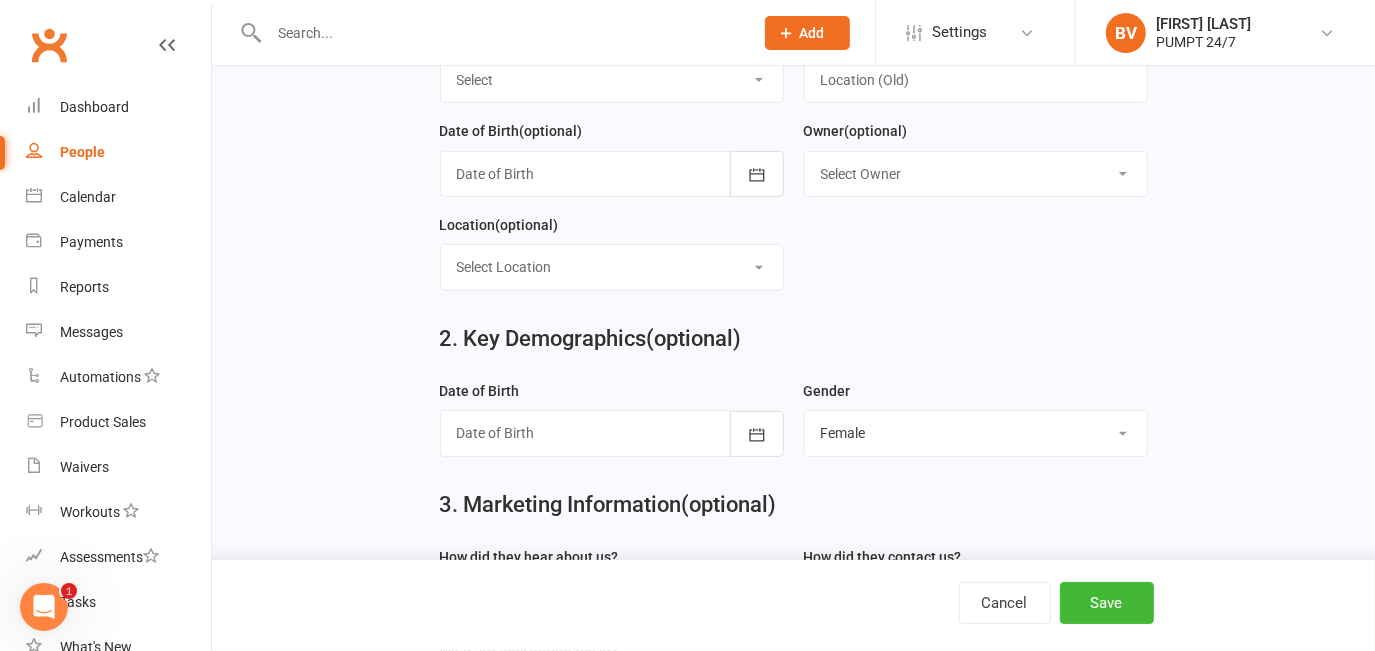 click at bounding box center [612, 433] 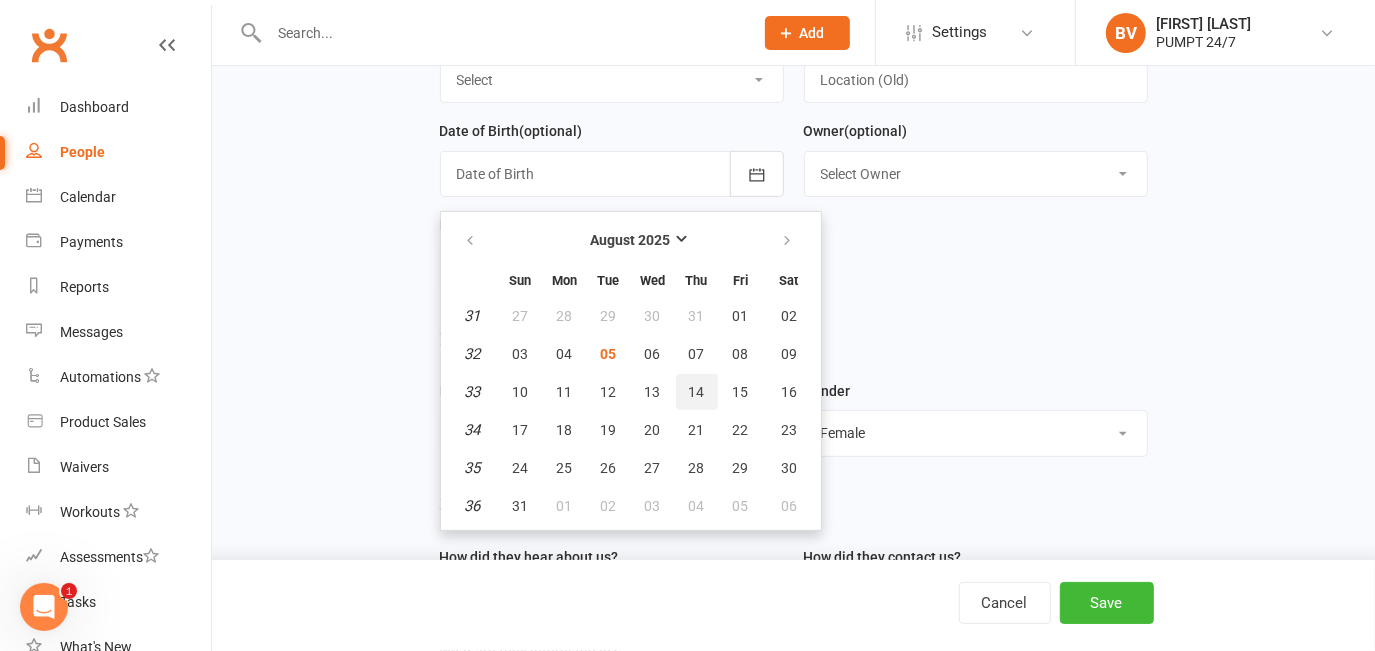 click on "14" at bounding box center [697, 392] 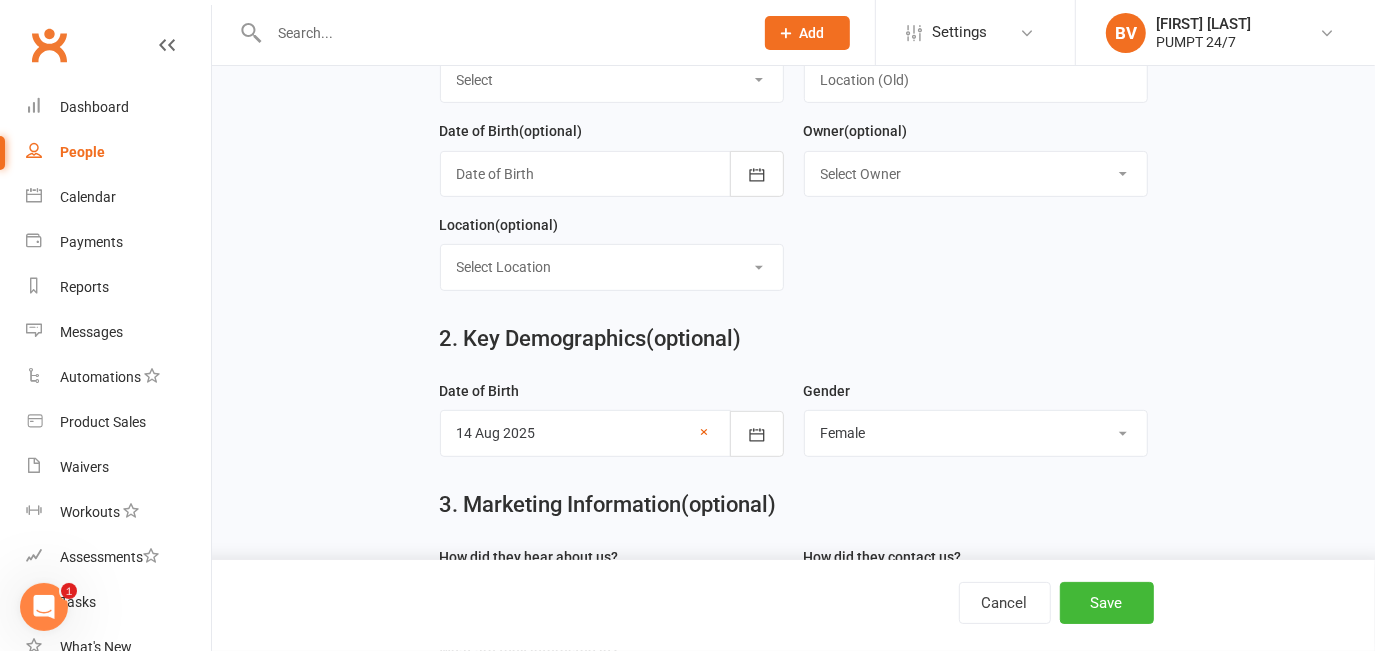 click at bounding box center (612, 433) 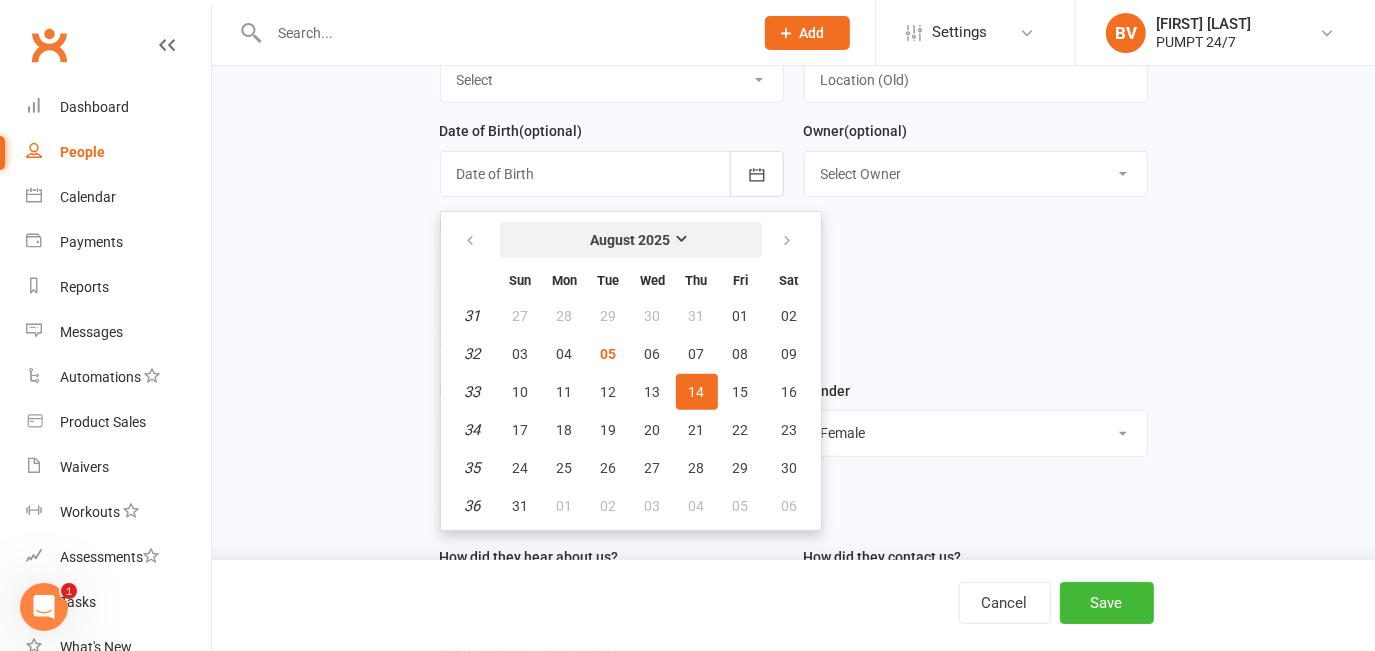 click on "August 2025" at bounding box center [631, 240] 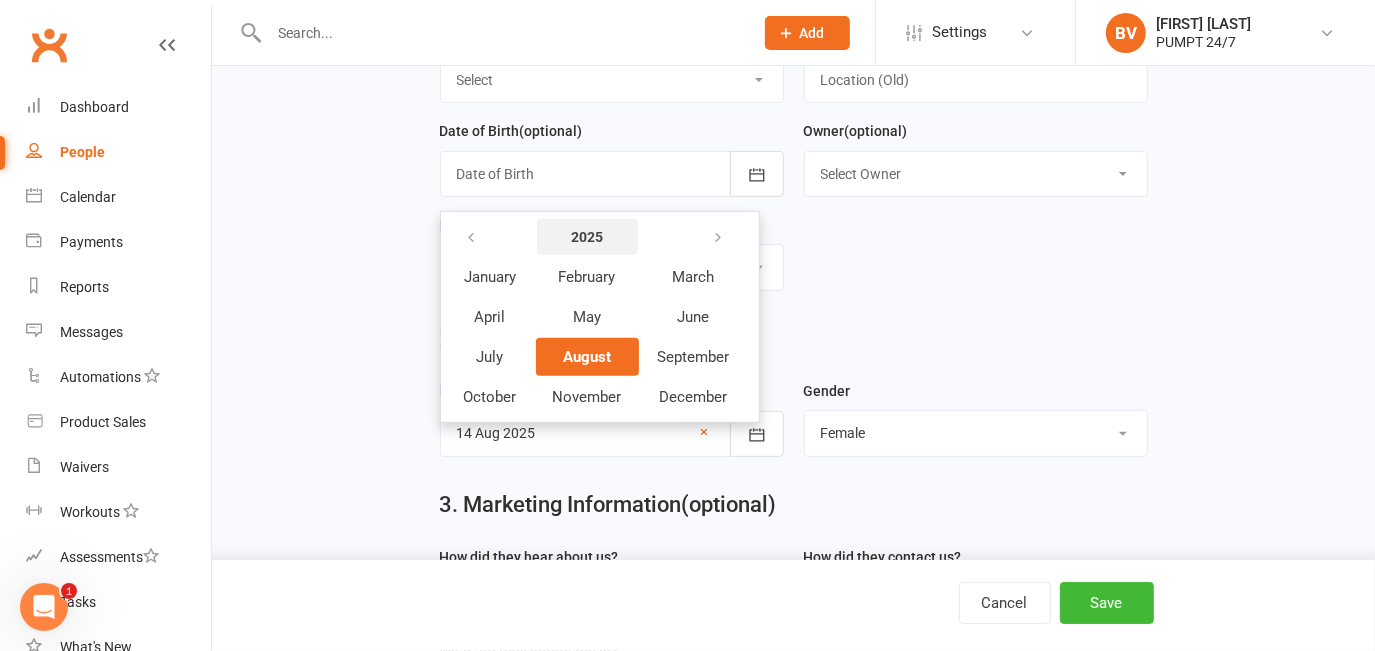 click on "2025" at bounding box center [587, 237] 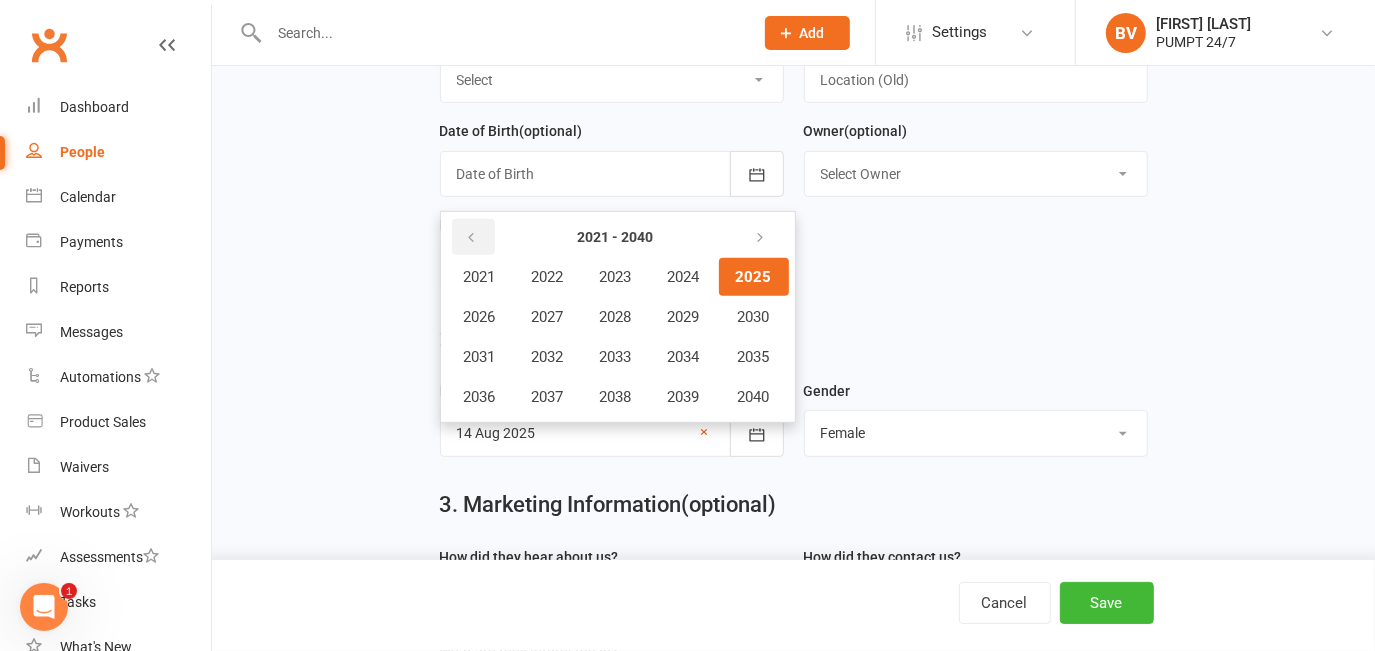 click at bounding box center (472, 238) 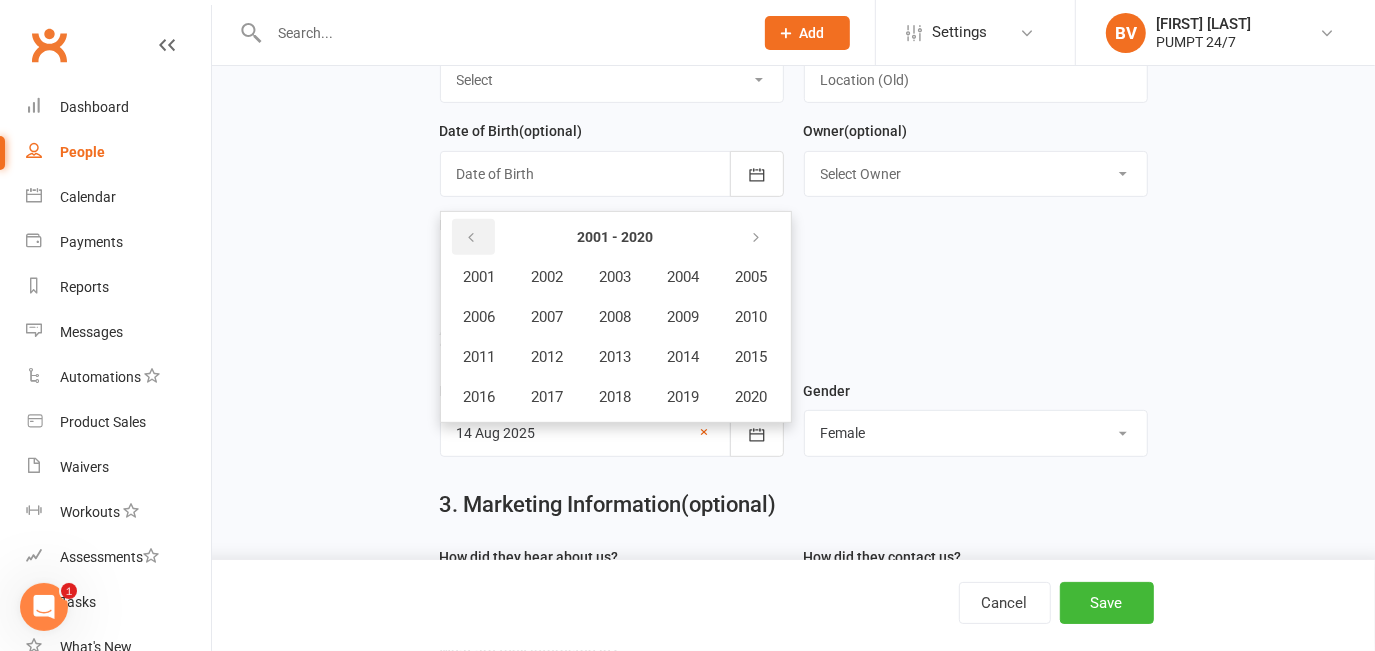 click at bounding box center [473, 237] 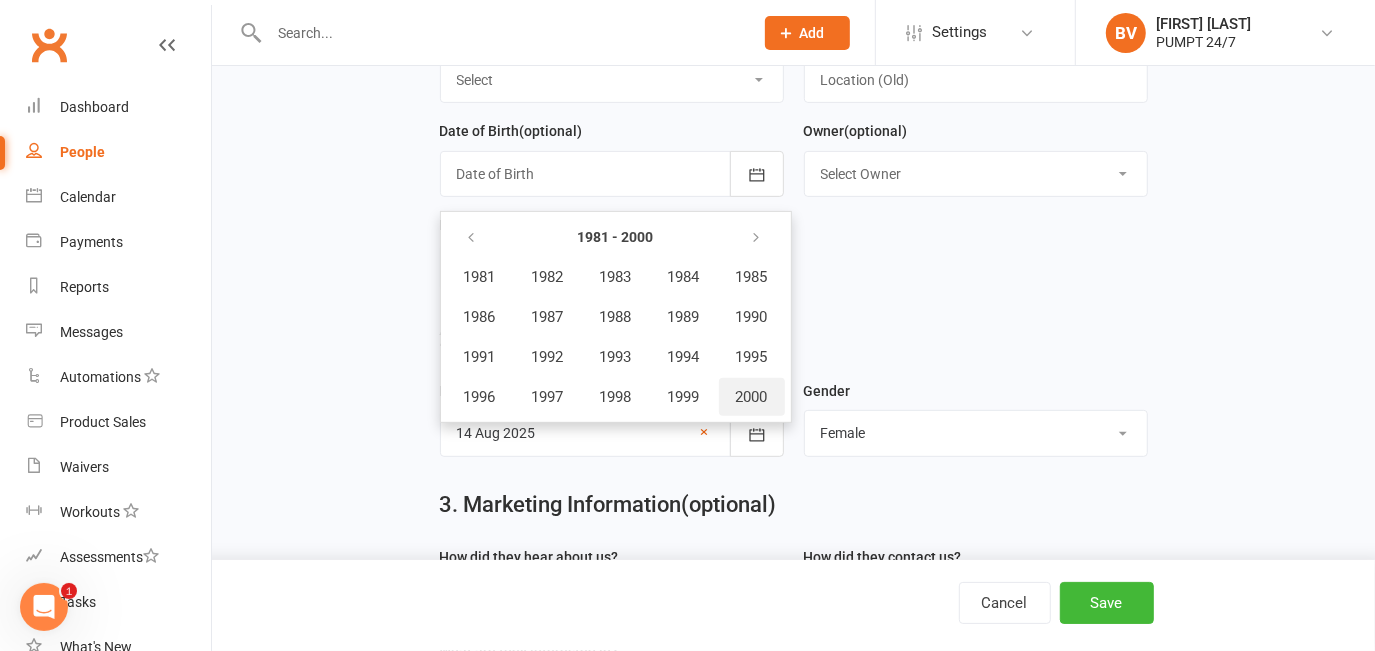click on "2000" at bounding box center [752, 397] 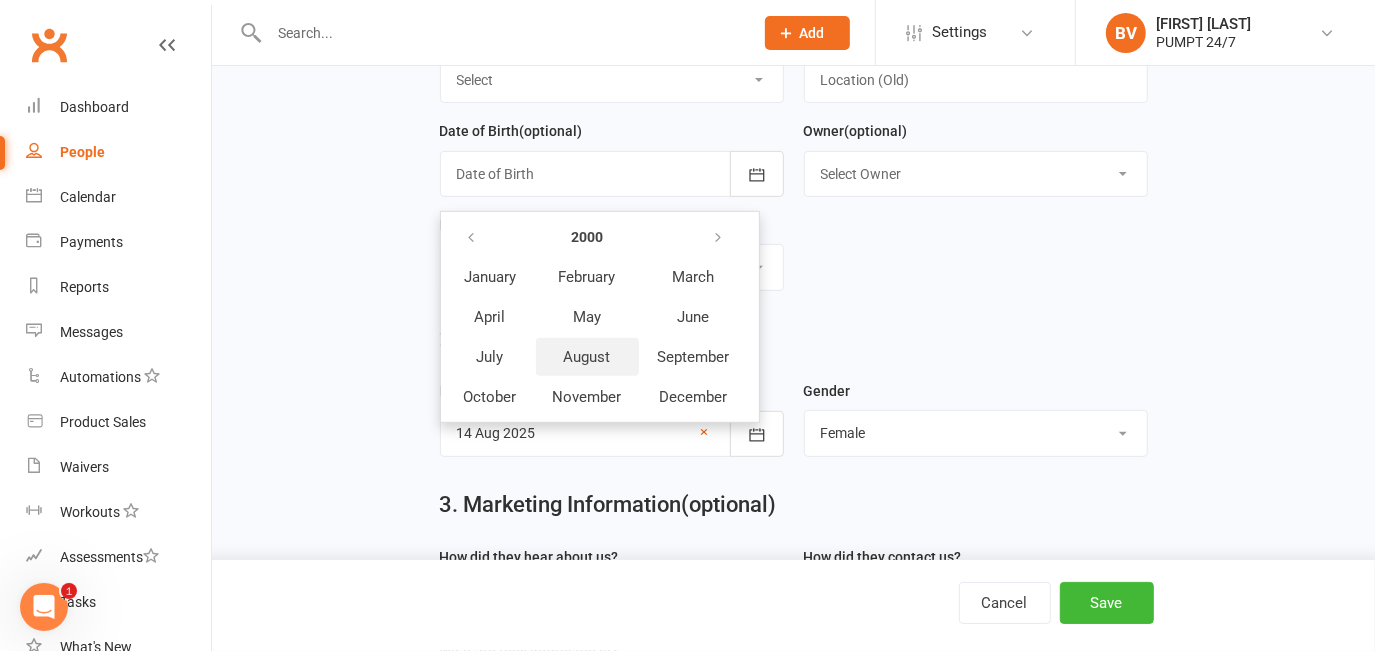 click on "August" at bounding box center [587, 357] 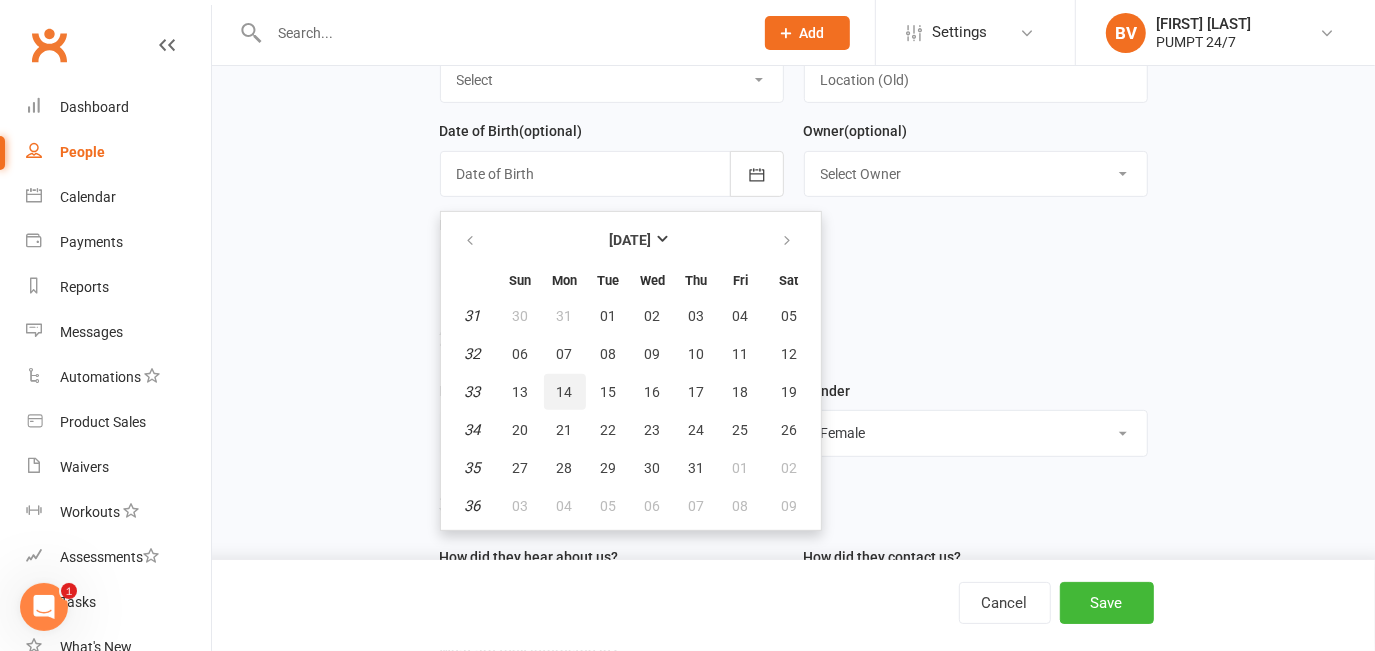 click on "14" at bounding box center [565, 392] 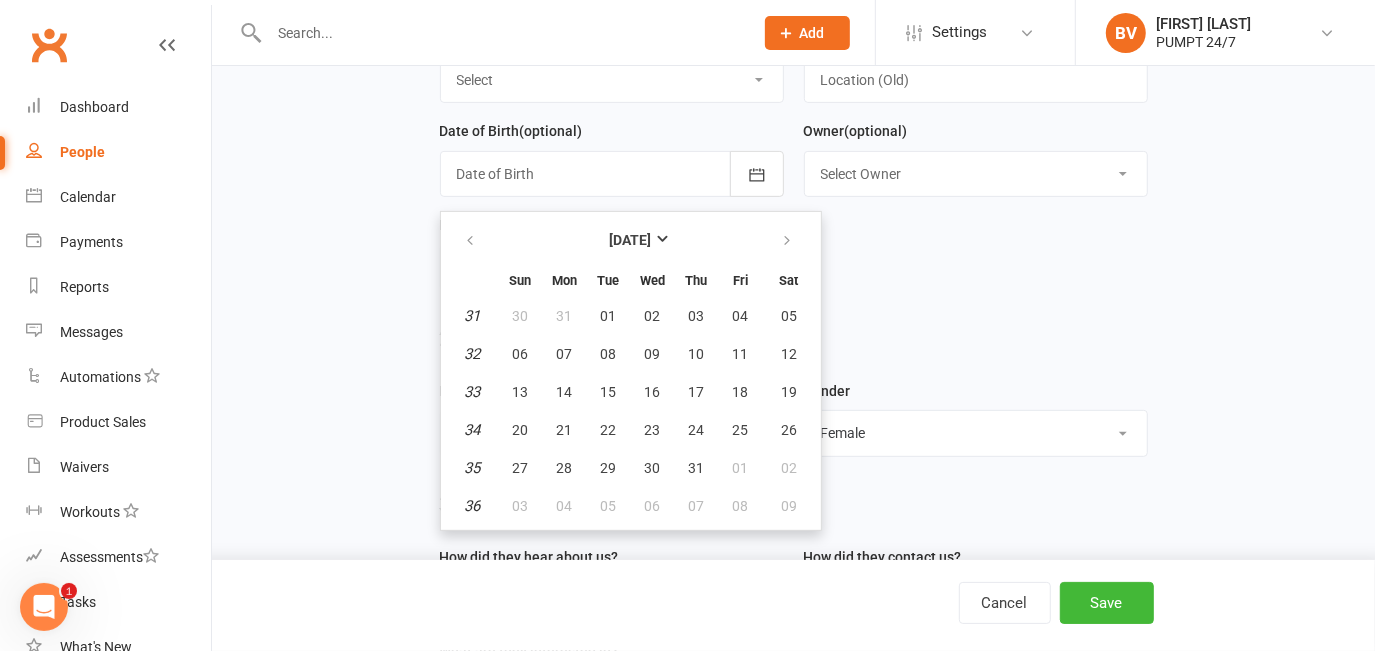 type on "[DATE]" 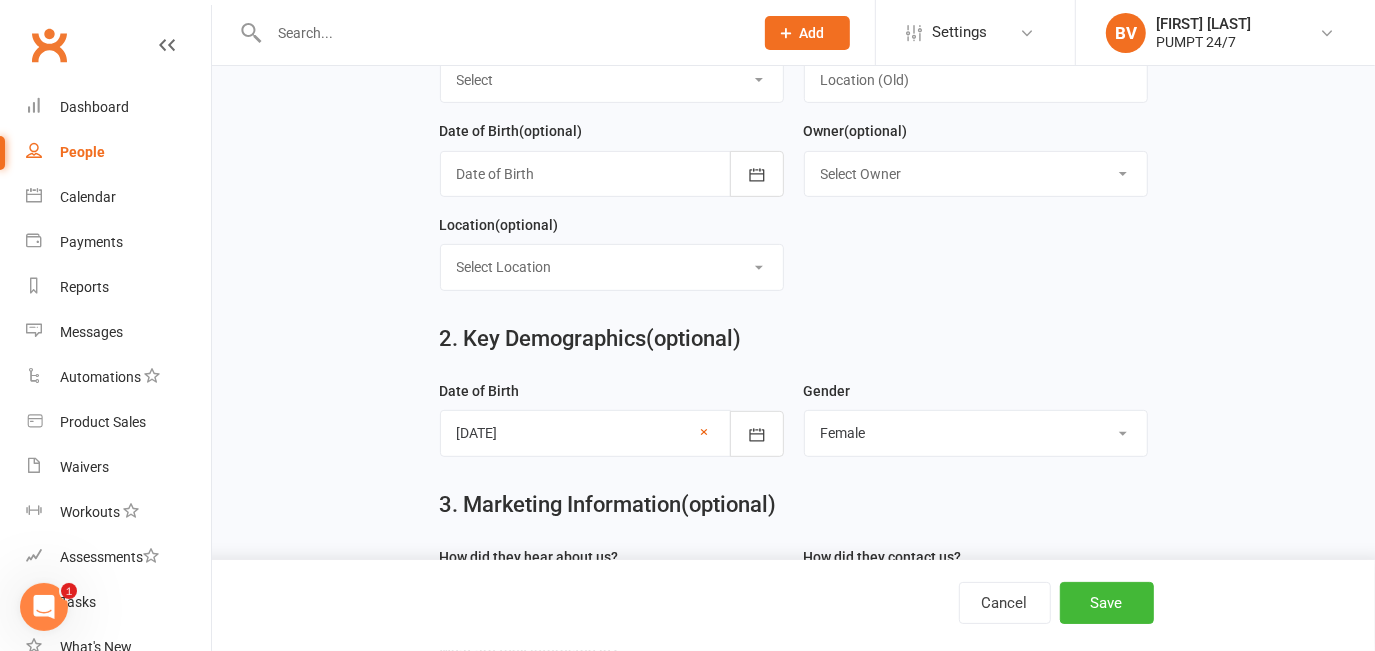 click on "First Name  [FIRST]
Last Name  [LAST]
Email  [EMAIL]
Mobile Number  (optional) [PHONE]
Address  (optional) [NUMBER] [STREET] [CITY] [STATE] [POSTAL_CODE]
Prospect Status  (optional) Select Initial Contact Follow-up Call Follow-up Email Almost Ready Not Ready Not interested
Location (Old)  (optional)
Date of Birth  (optional)
2021 - 2040
2021
2022
2023
2024
2025
2026
2027
2028
2029
2030
2031
2032
2033
2034
2035
2036
2037
2038
2039
2040
Owner  (optional) Select Owner [FIRST] [LAST]
Location" at bounding box center (794, 25) 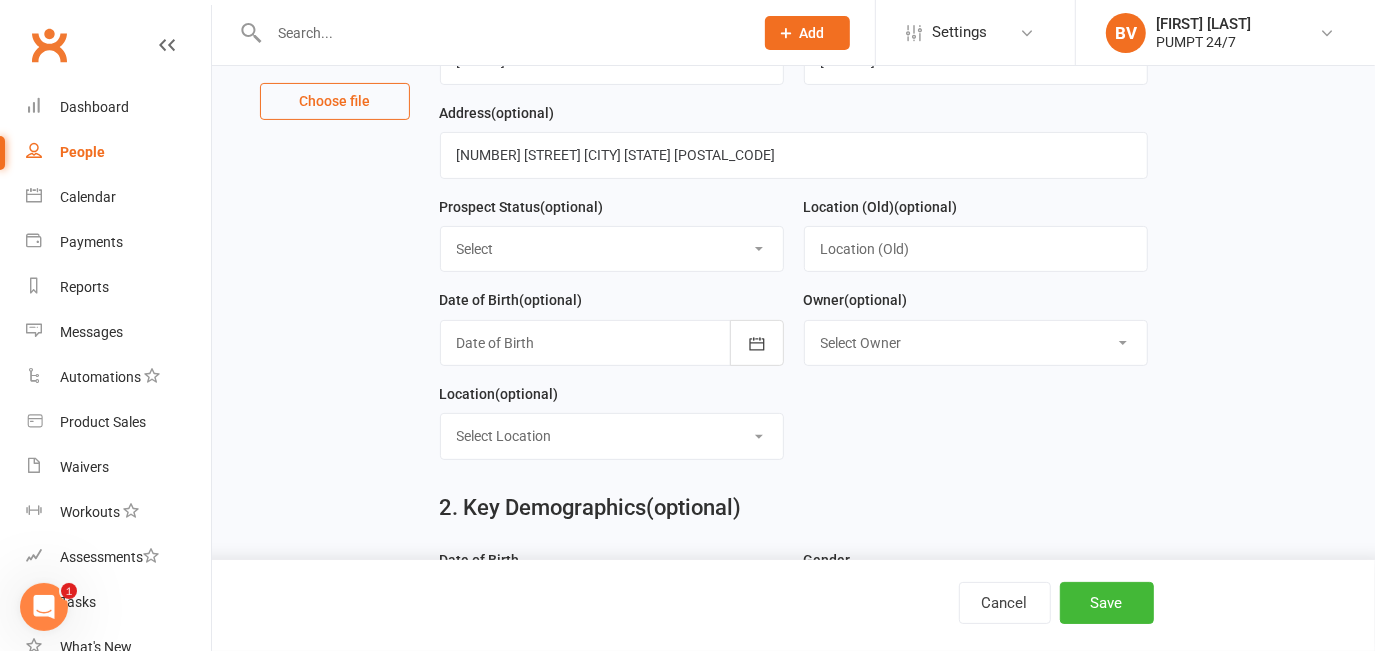 scroll, scrollTop: 272, scrollLeft: 0, axis: vertical 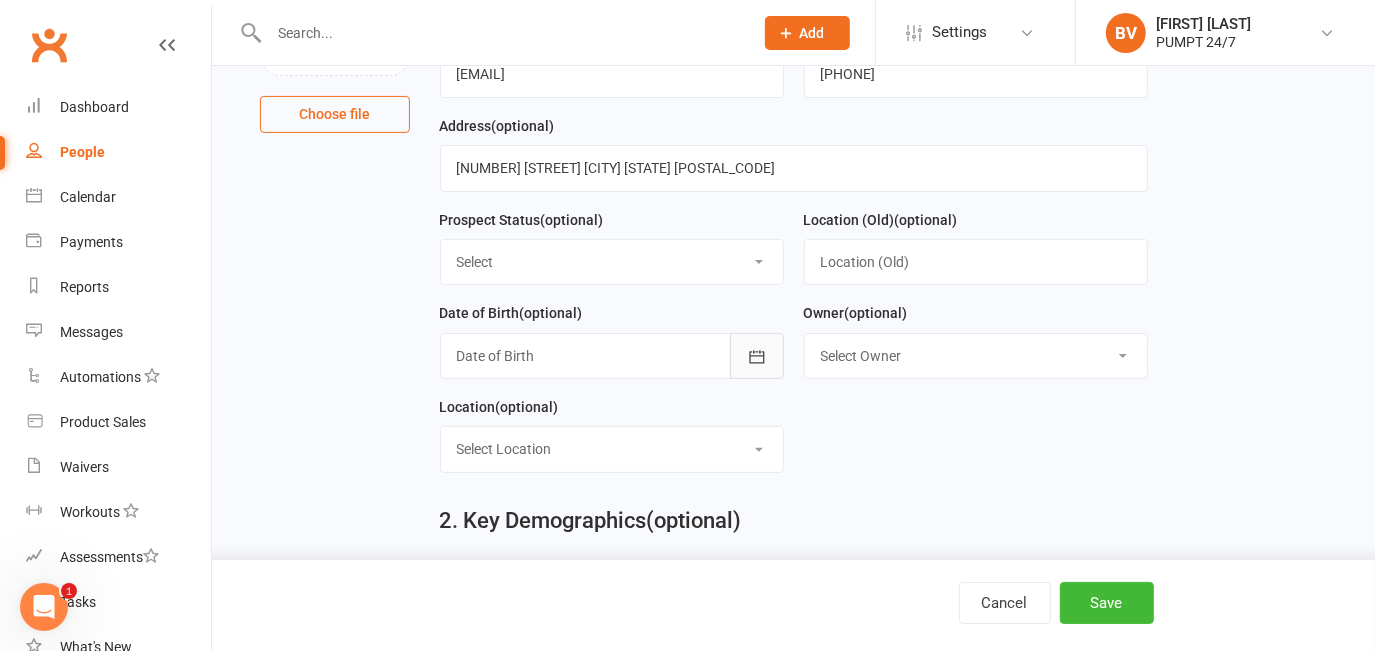 click at bounding box center [757, 356] 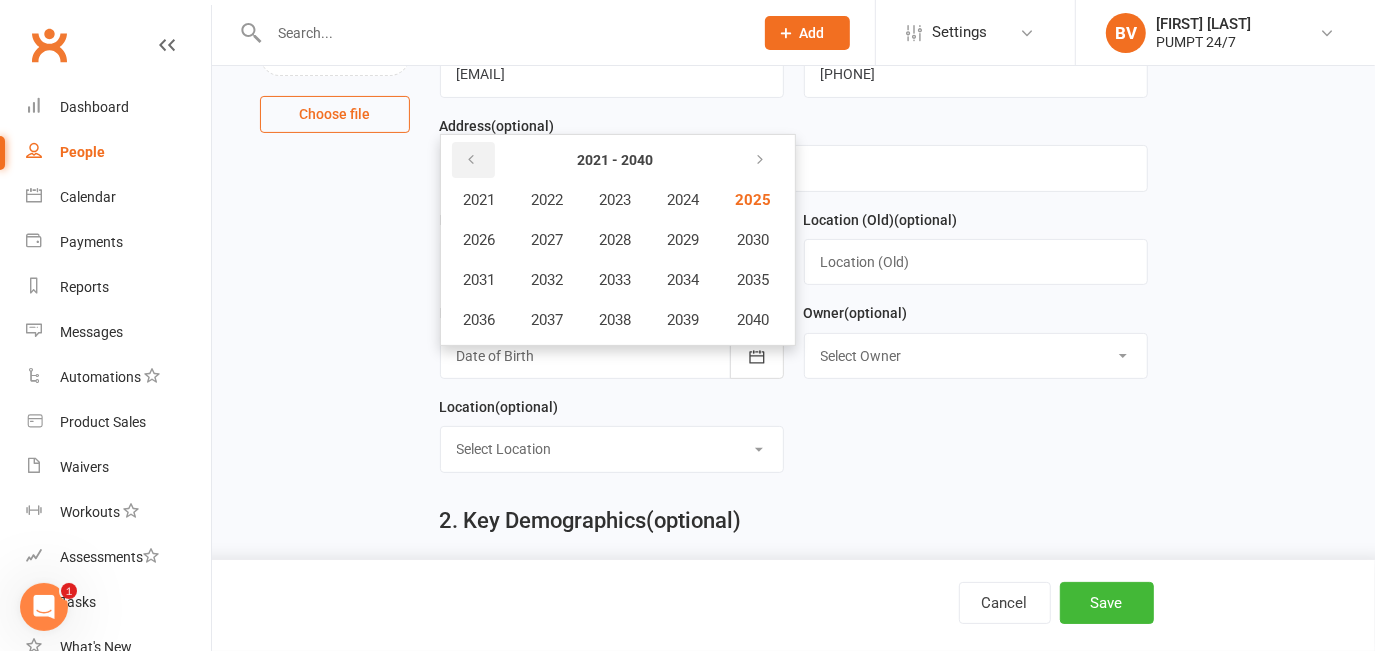 click at bounding box center [472, 160] 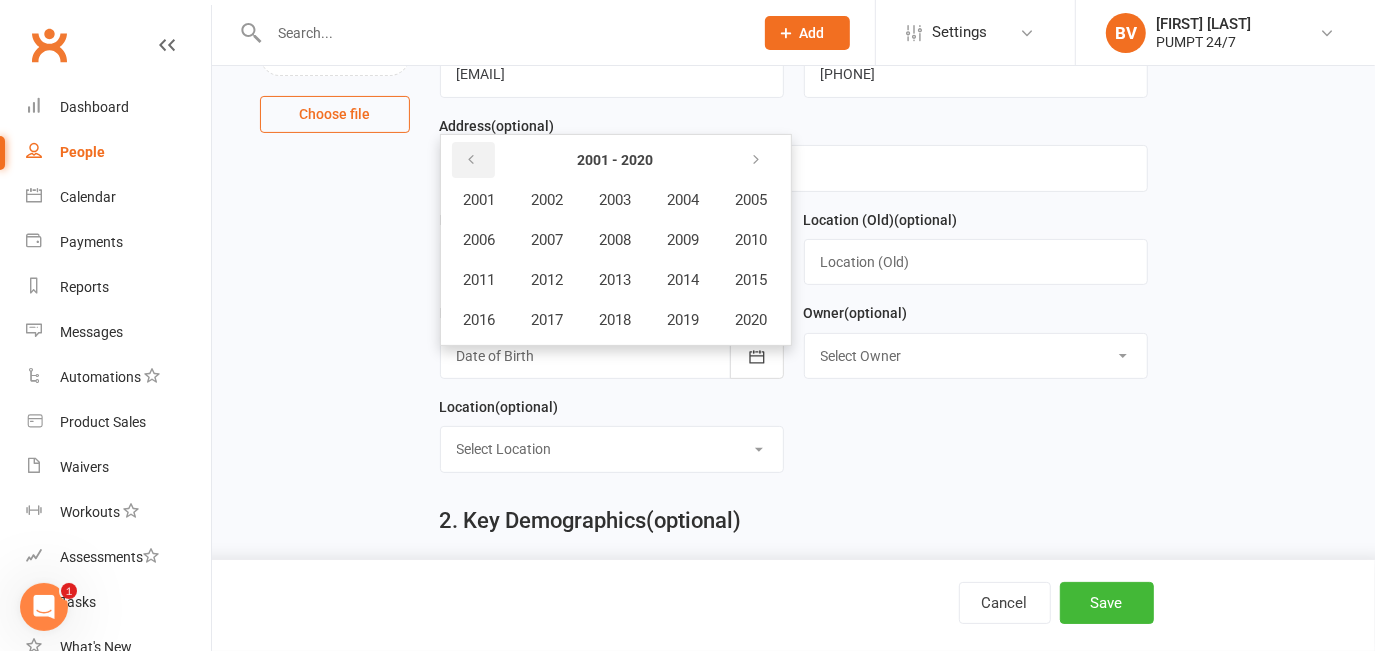 click at bounding box center (472, 160) 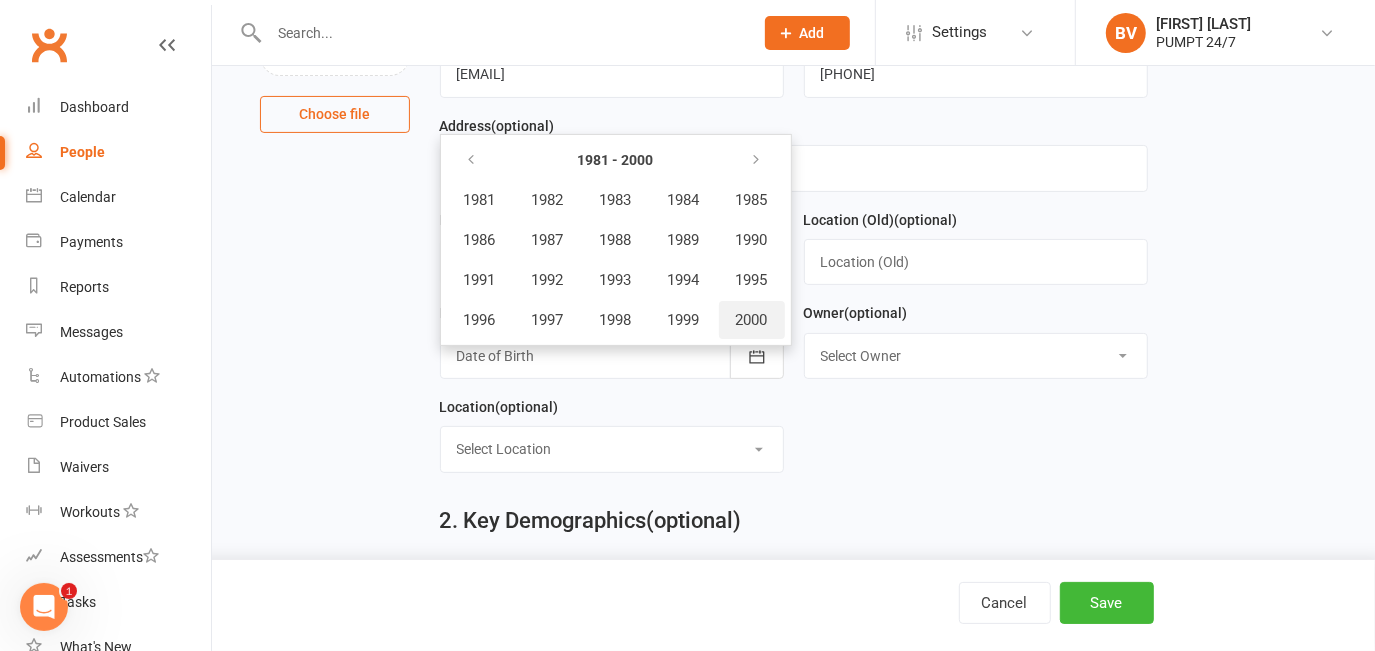 click on "2000" at bounding box center [752, 320] 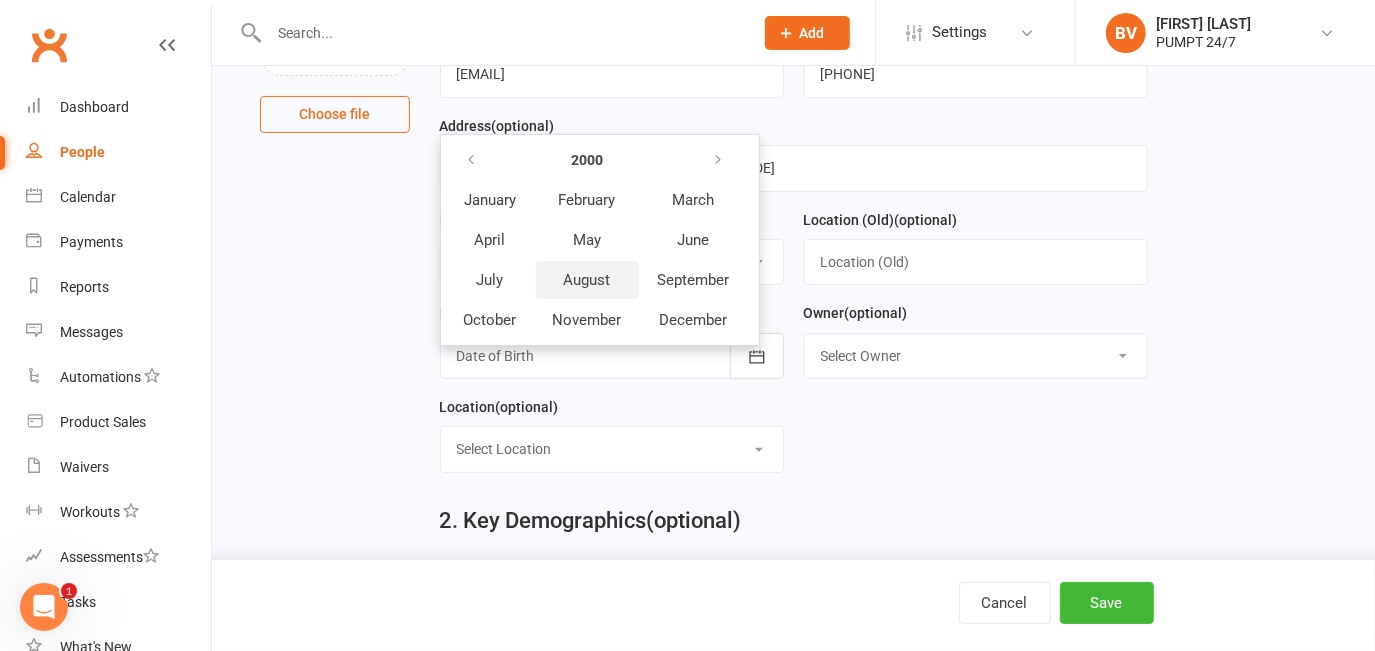 click on "August" at bounding box center (587, 280) 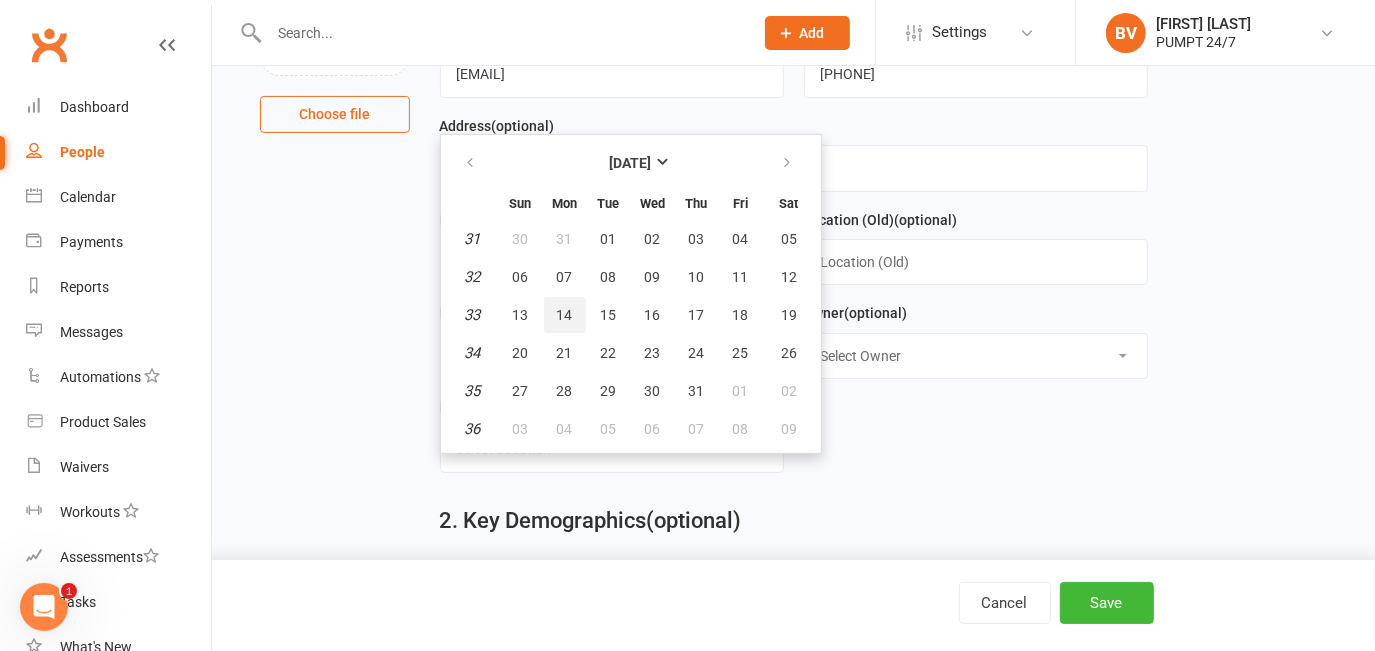 click on "14" at bounding box center [565, 315] 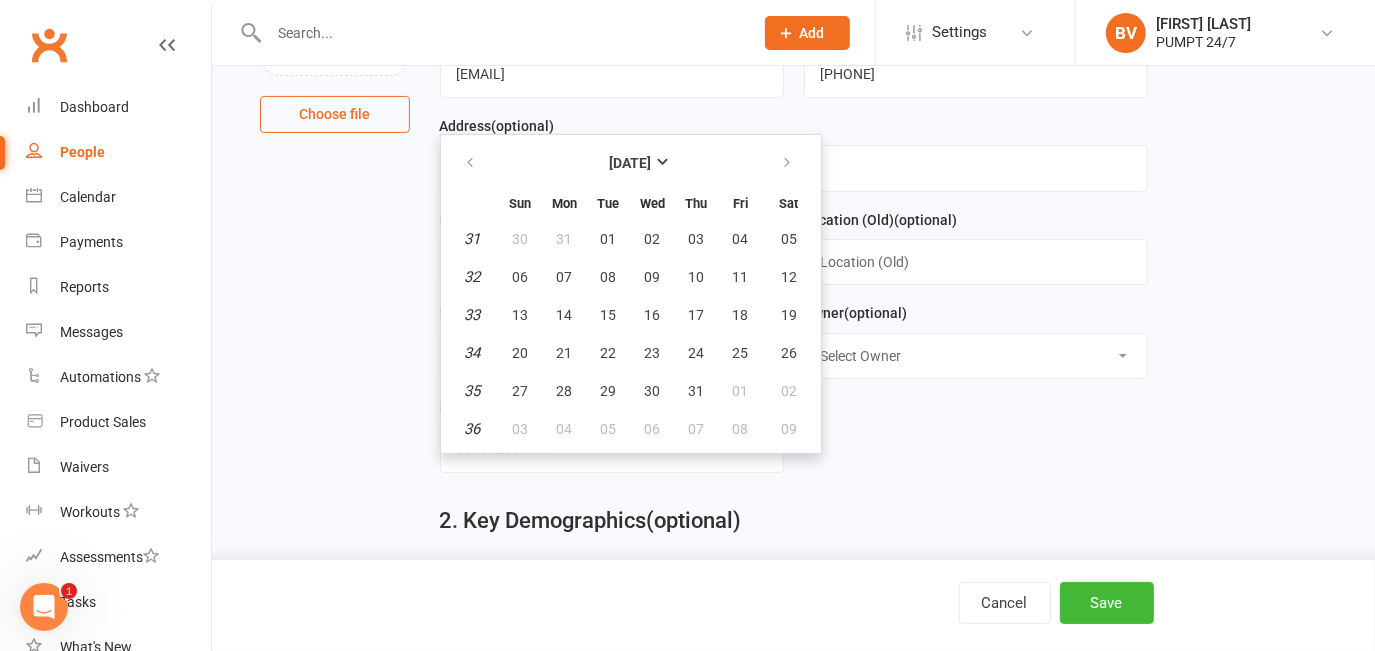 type on "[DATE]" 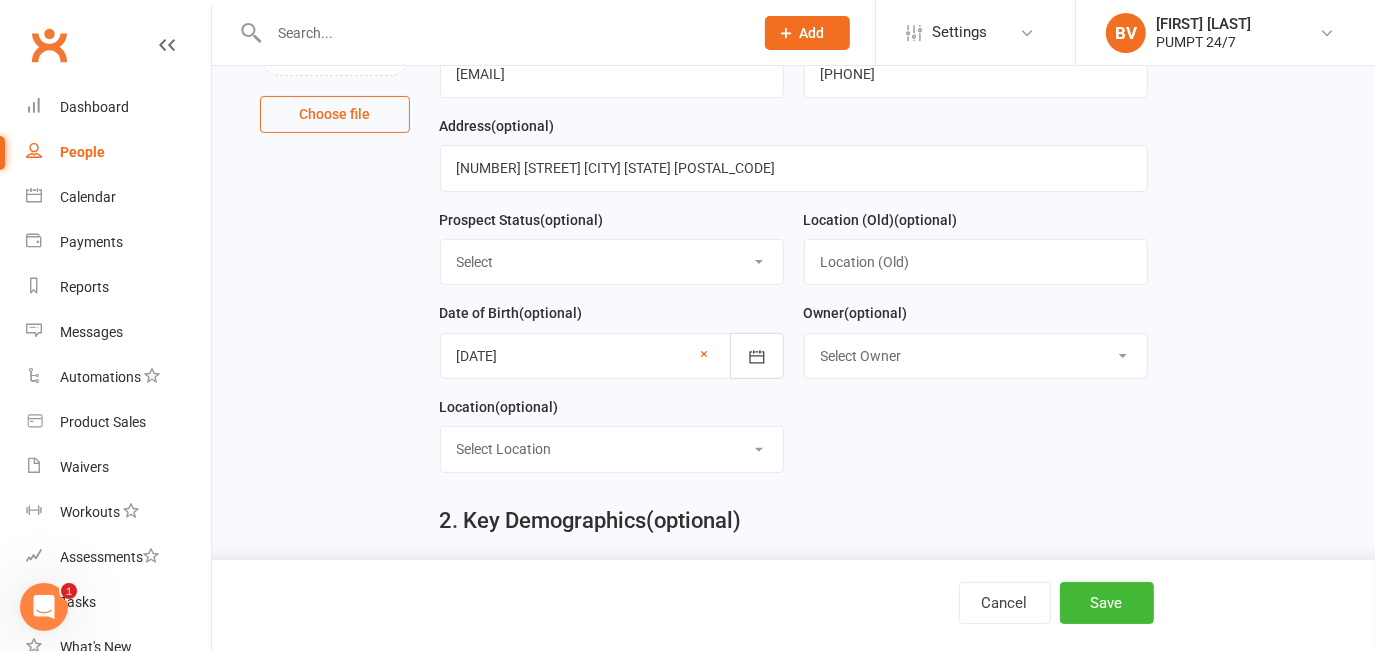 click on "1. Contact Information  Drop profile image here 300×300 Choose file
First Name  [FIRST]
Last Name  [LAST]
Email  [EMAIL]
Mobile Number  (optional) [PHONE]
Address  (optional) [NUMBER] [STREET] [CITY] [STATE] [POSTAL_CODE]
Prospect Status  (optional) Select Initial Contact Follow-up Call Follow-up Email Almost Ready Not Ready Not interested
Location (Old)  (optional)
Date of Birth  (optional) [DATE]
August 2000
Sun Mon Tue Wed Thu Fri Sat
31
30
31
01
02
03
04
05
32
06
07
08
09
10
11
12
33
13
14
15
16
17
18" at bounding box center (793, 950) 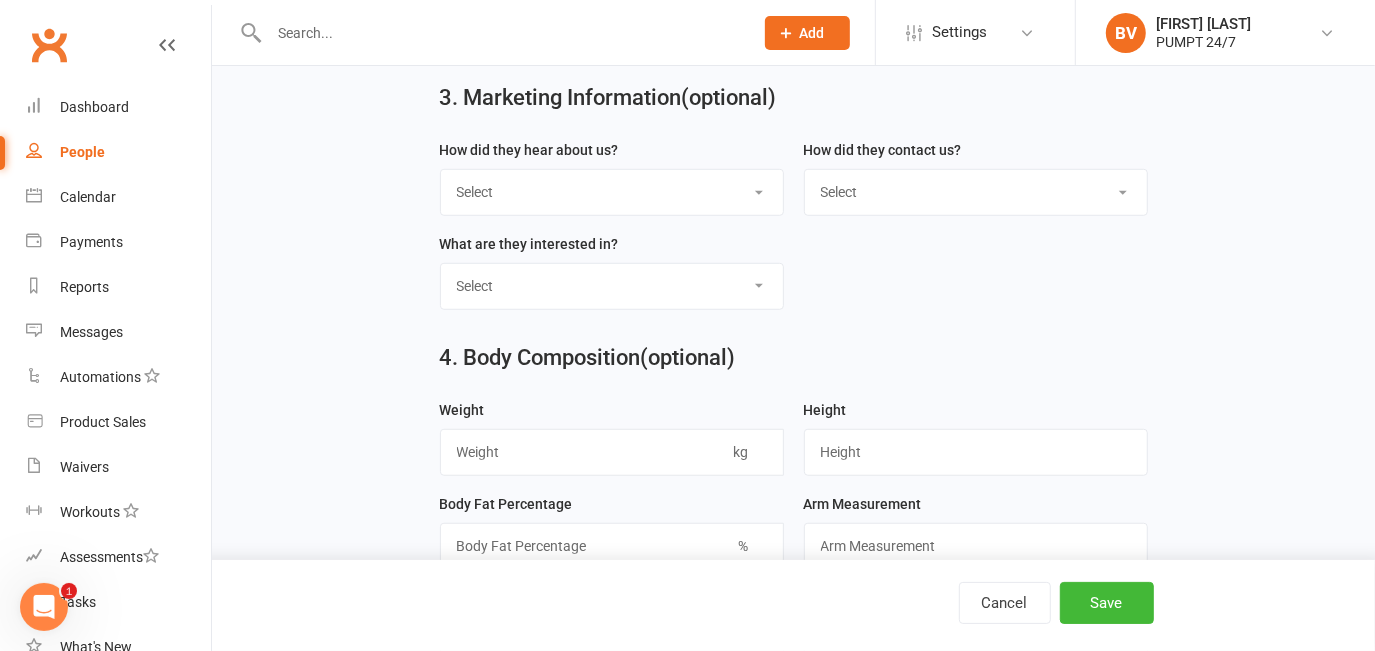 scroll, scrollTop: 909, scrollLeft: 0, axis: vertical 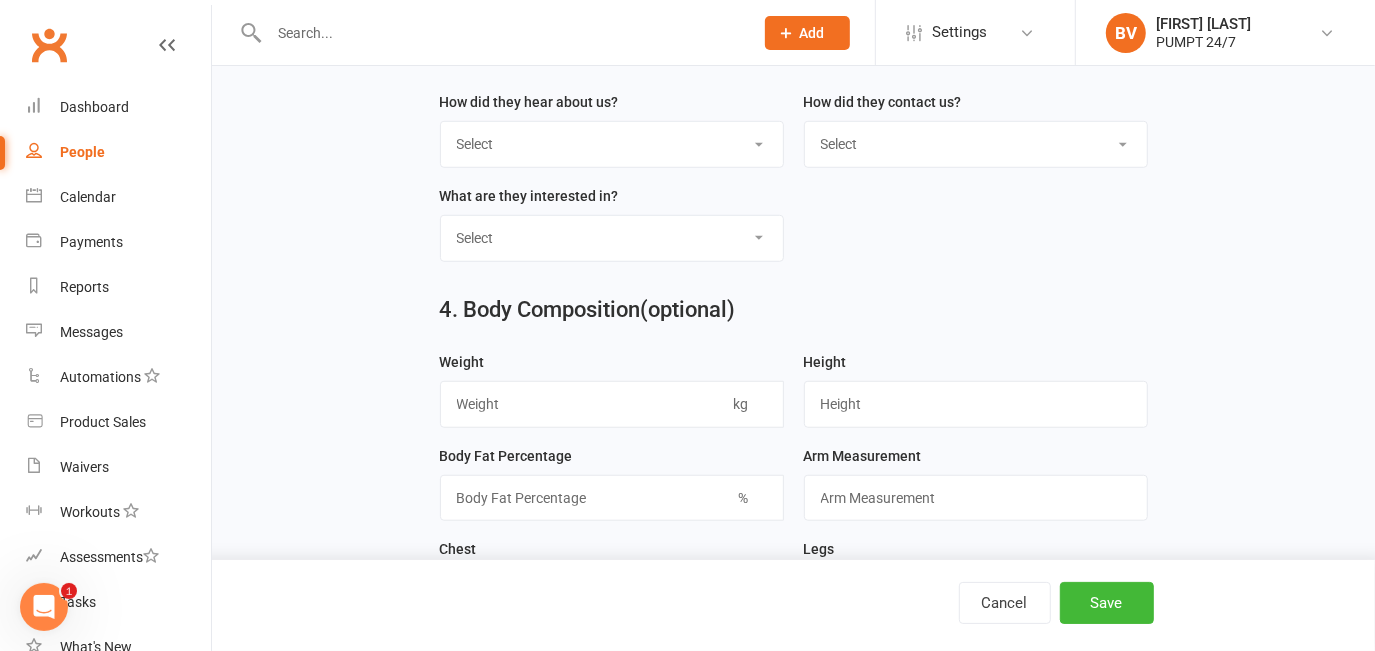 click on "Select Google Through A Friend Poster Magazine Walk by Letter Box Drop Facebook" at bounding box center [612, 144] 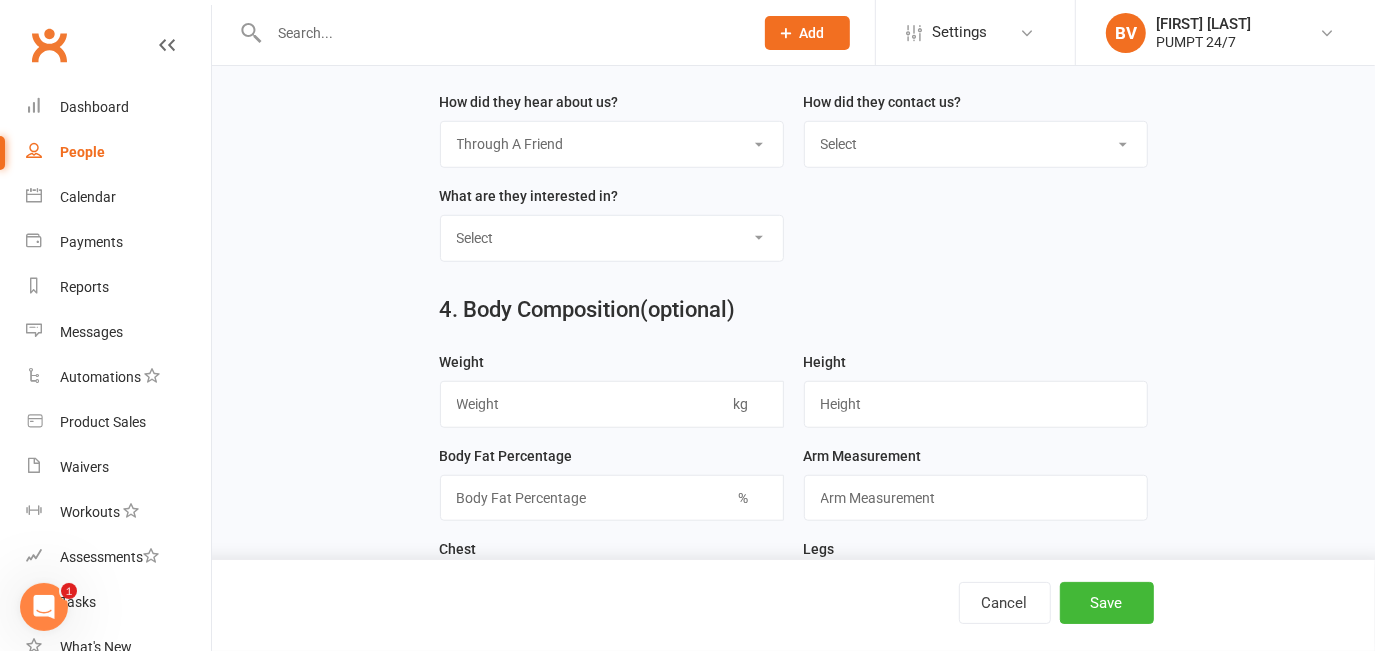 click on "Select Google Through A Friend Poster Magazine Walk by Letter Box Drop Facebook" at bounding box center [612, 144] 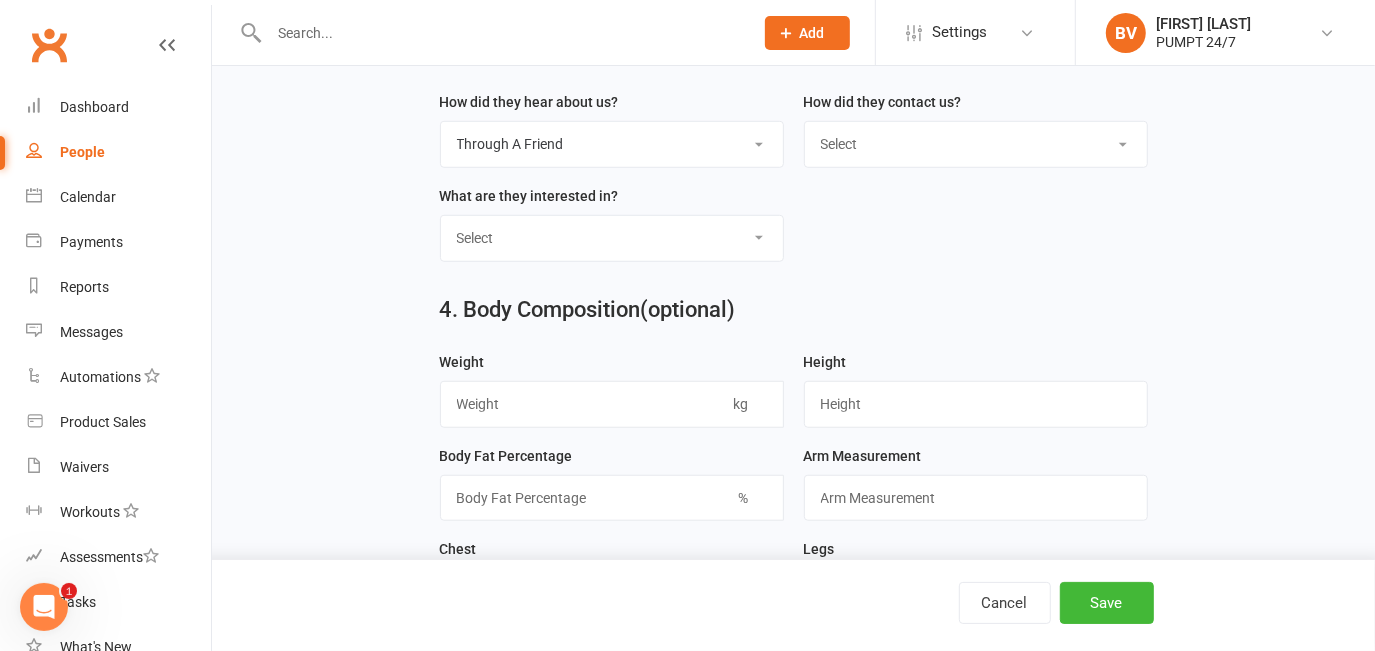 click on "1. Contact Information  Drop profile image here 300×300 Choose file
First Name  [FIRST]
Last Name  [LAST]
Email  [EMAIL]
Mobile Number  (optional) [PHONE]
Address  (optional) [NUMBER] [STREET] [CITY] [STATE] [POSTAL_CODE]
Prospect Status  (optional) Select Initial Contact Follow-up Call Follow-up Email Almost Ready Not Ready Not interested
Location (Old)  (optional)
Date of Birth  (optional) [DATE]
August 2000
Sun Mon Tue Wed Thu Fri Sat
31
30
31
01
02
03
04
05
32
06
07
08
09
10
11
12
33
13
14
15
16
17
18" at bounding box center (793, 313) 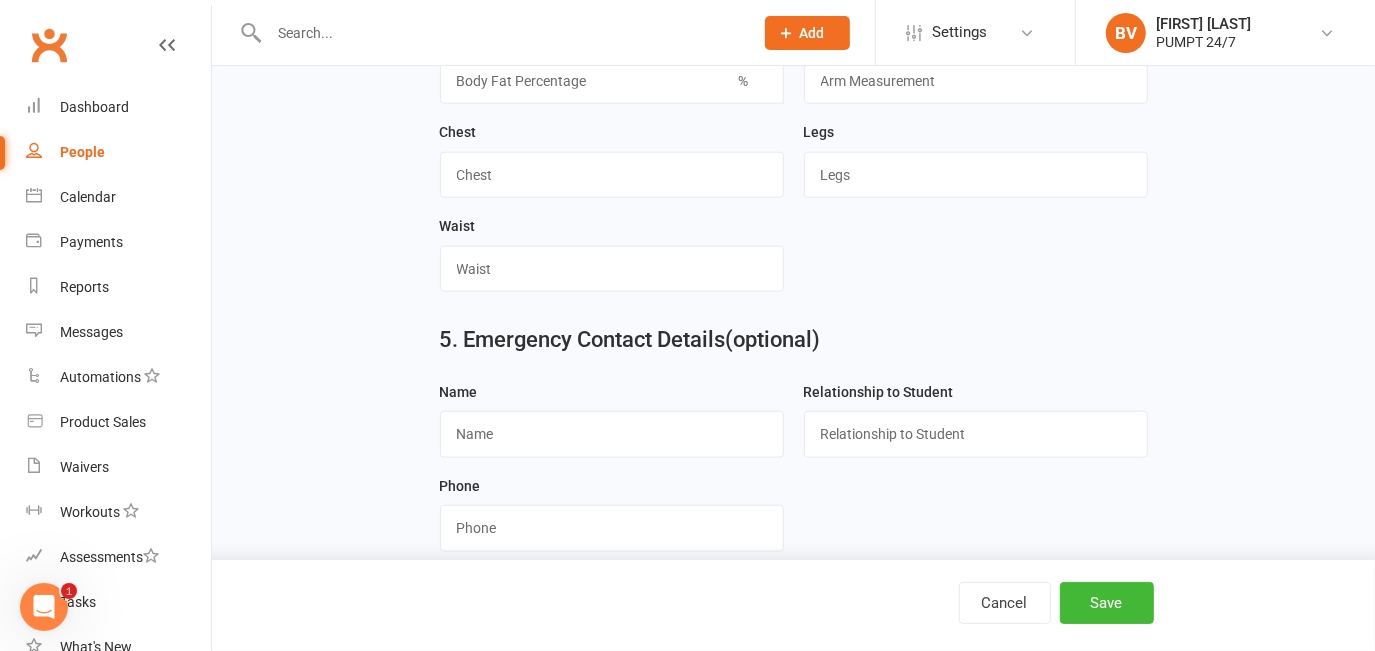 scroll, scrollTop: 1363, scrollLeft: 0, axis: vertical 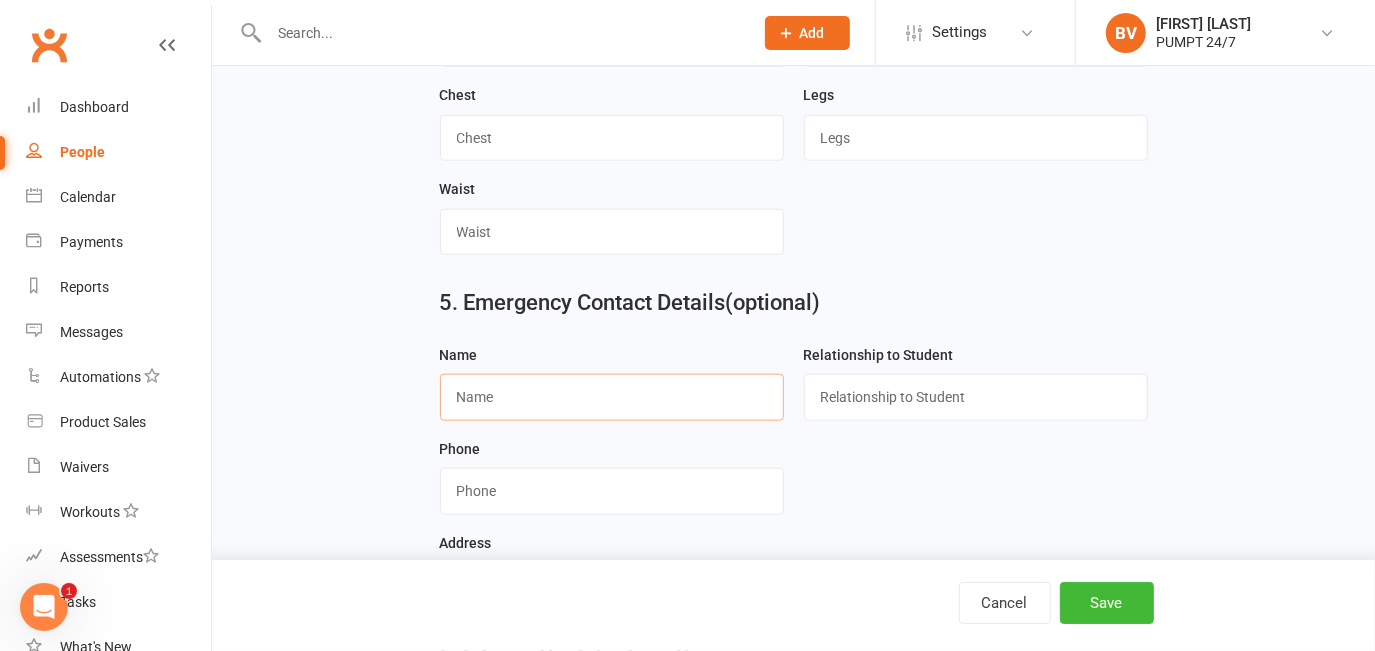 click at bounding box center (612, 397) 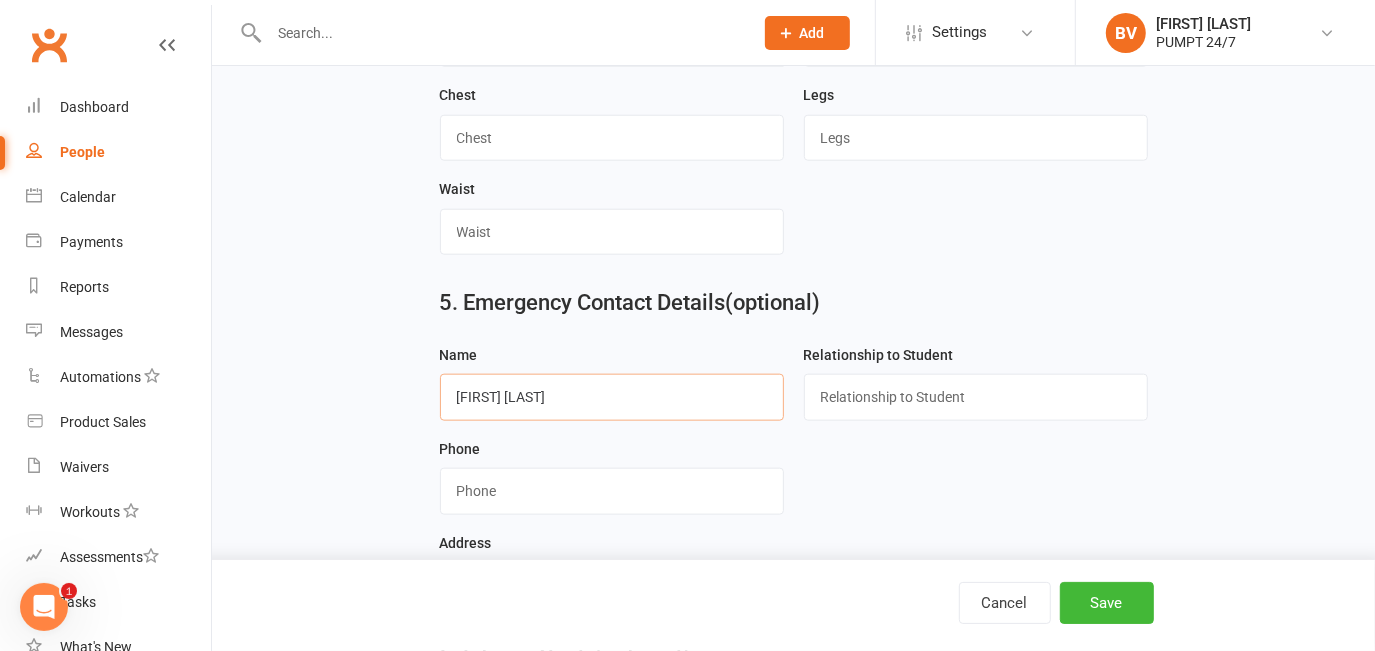 type on "[FIRST] [LAST]" 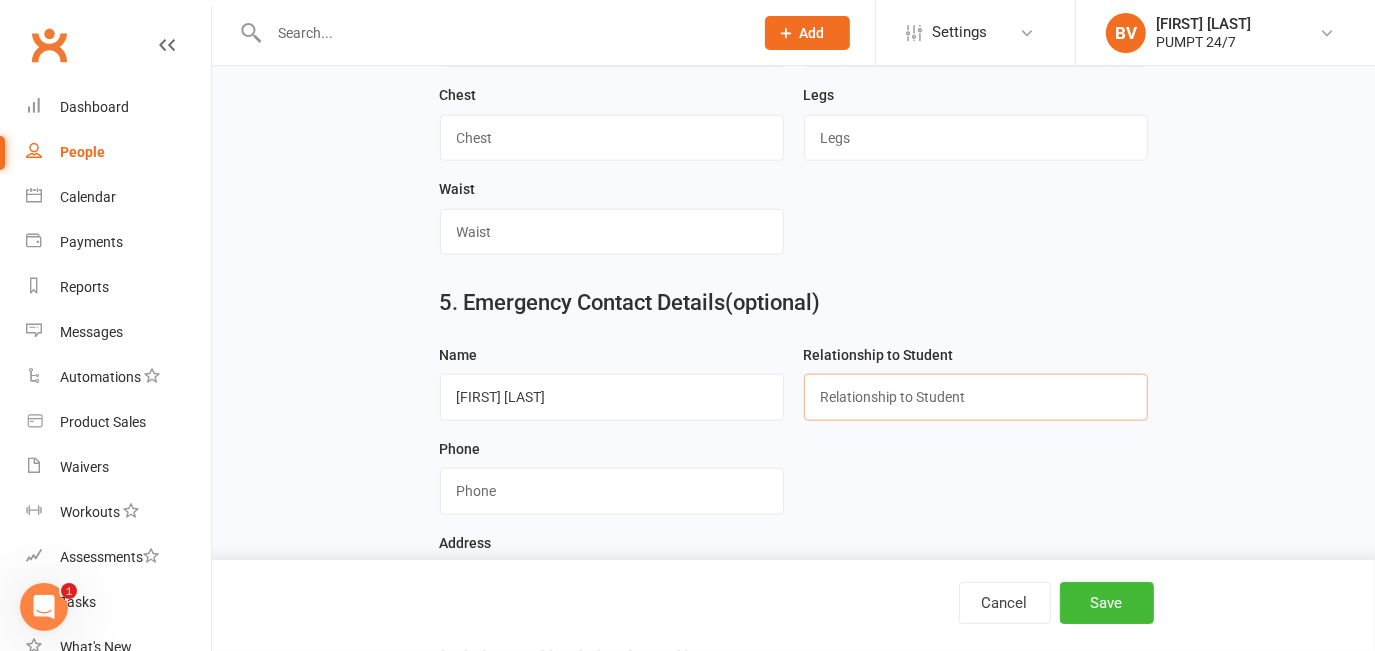 click at bounding box center (976, 397) 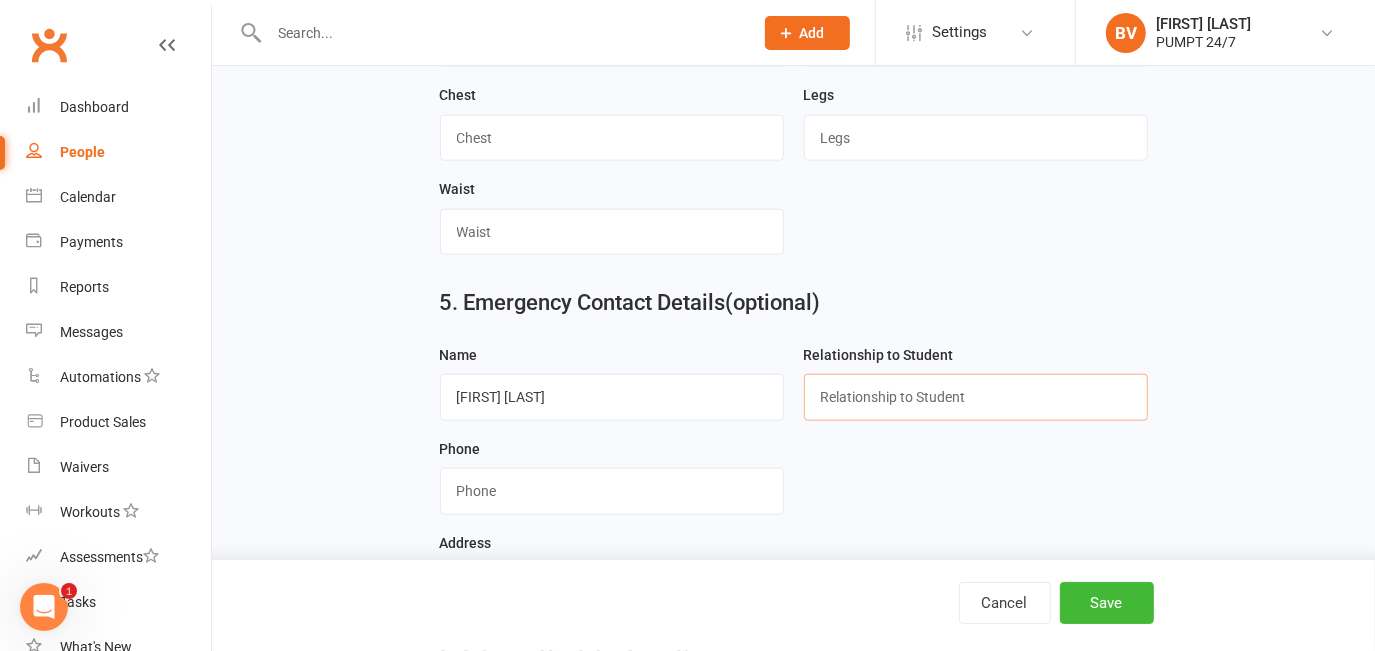 type on "Parent" 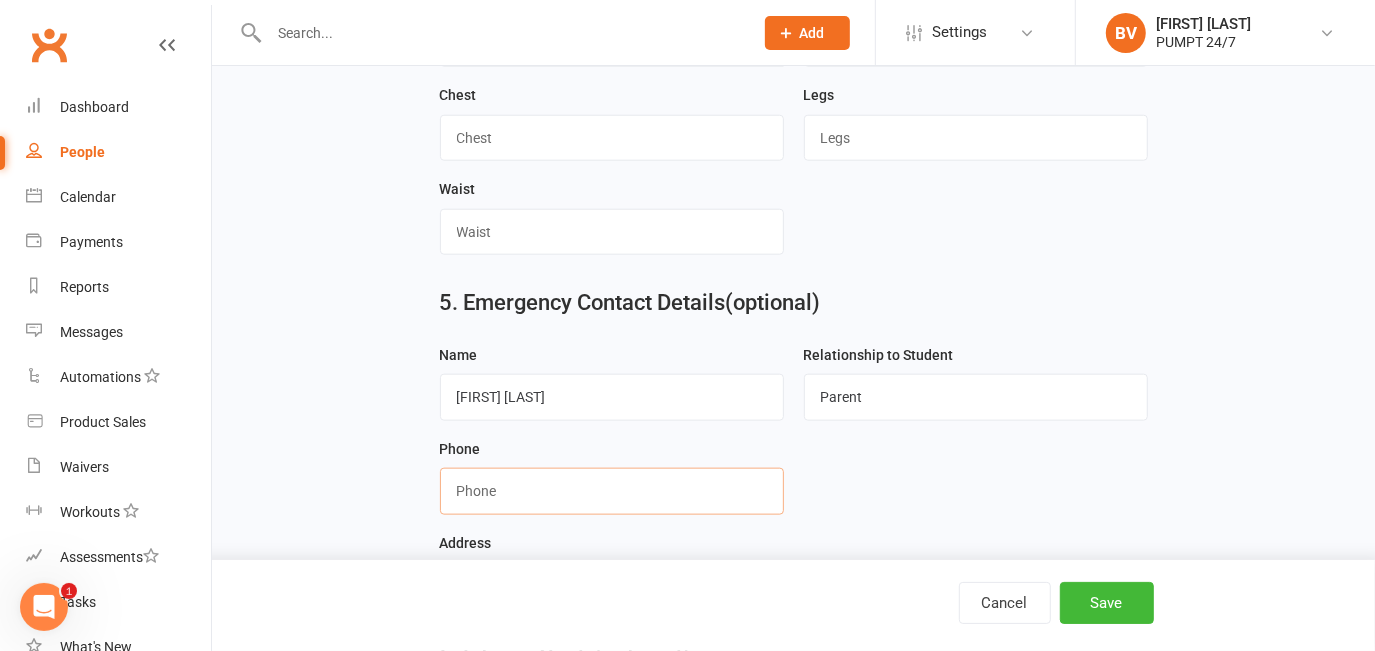 click at bounding box center (612, 491) 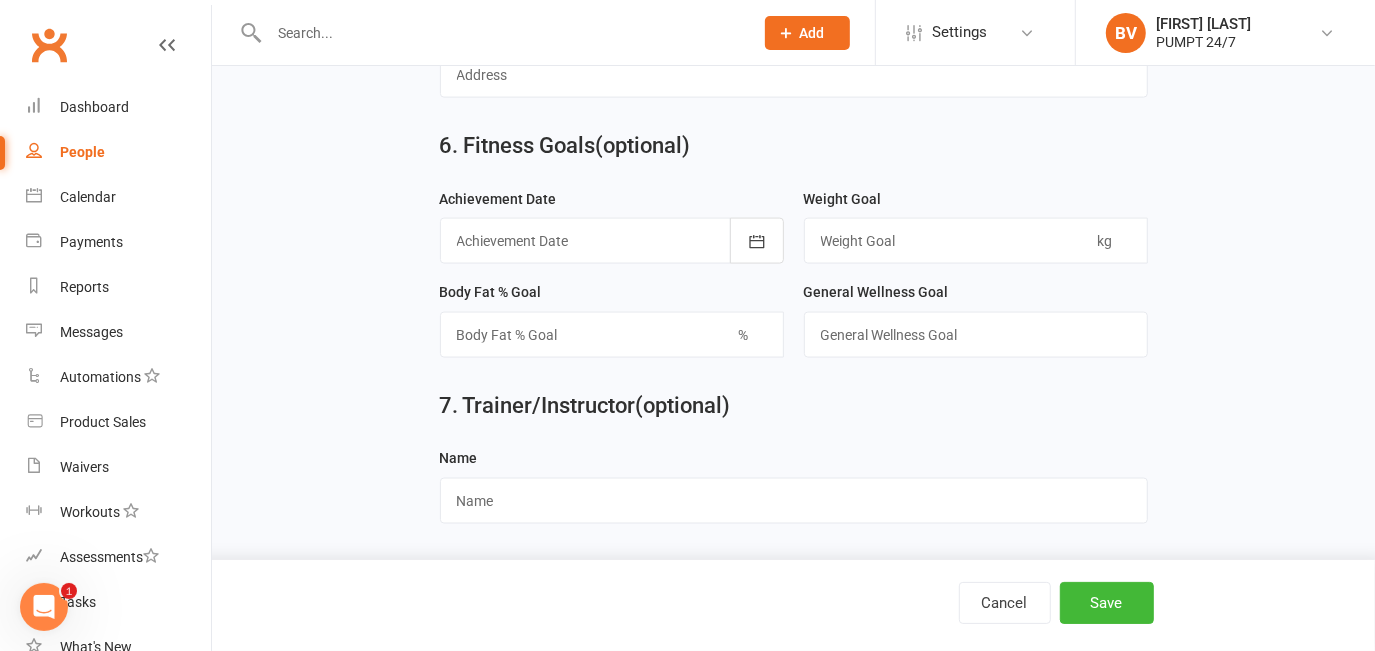 scroll, scrollTop: 1885, scrollLeft: 0, axis: vertical 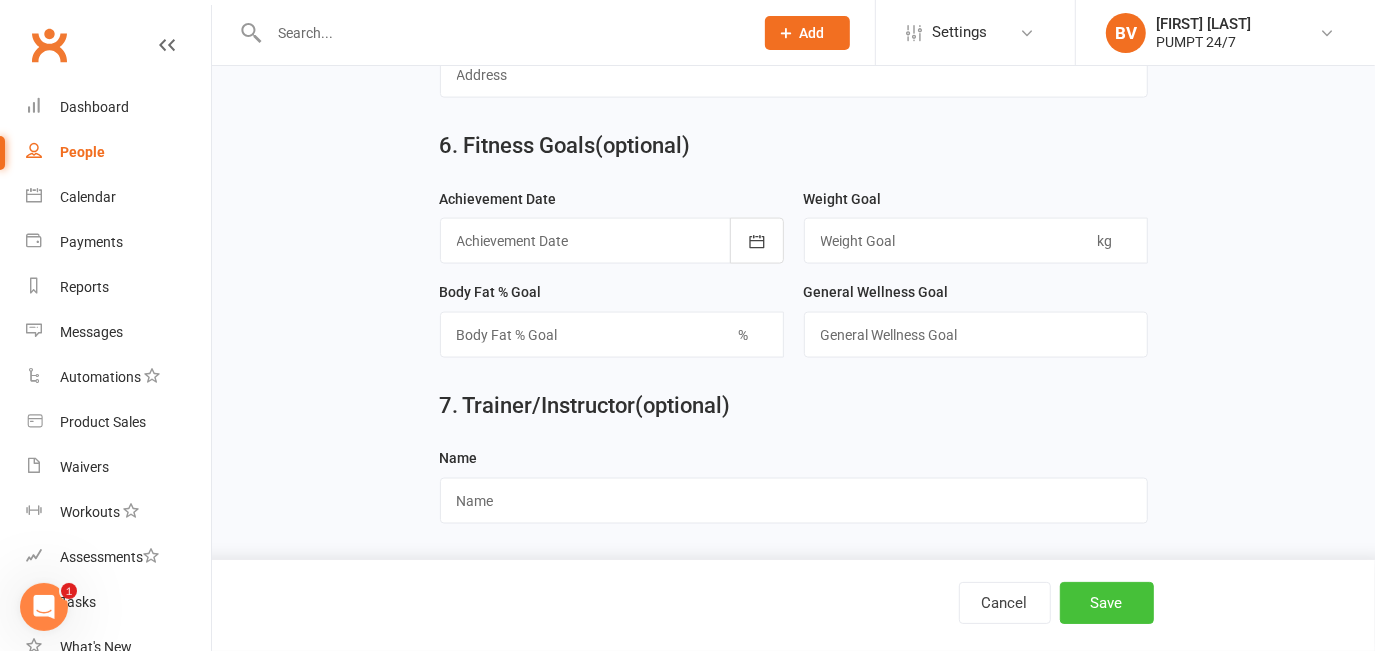 type on "[PHONE]" 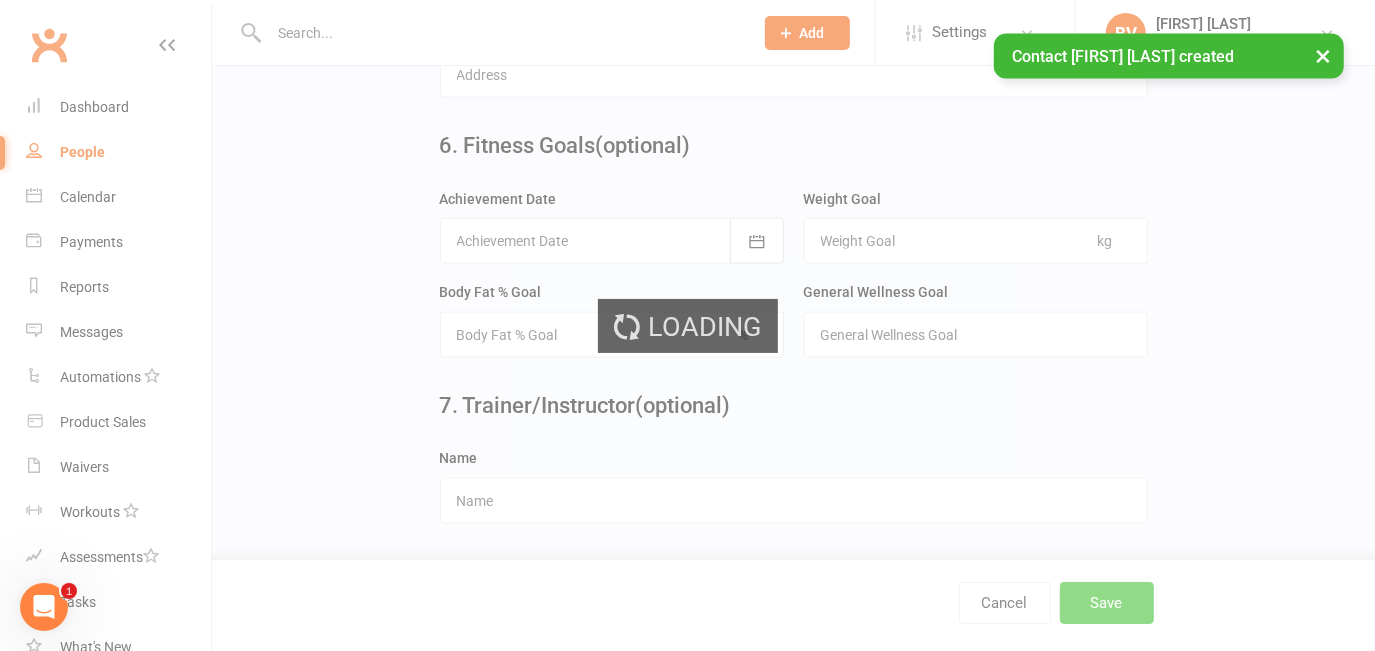 scroll, scrollTop: 0, scrollLeft: 0, axis: both 